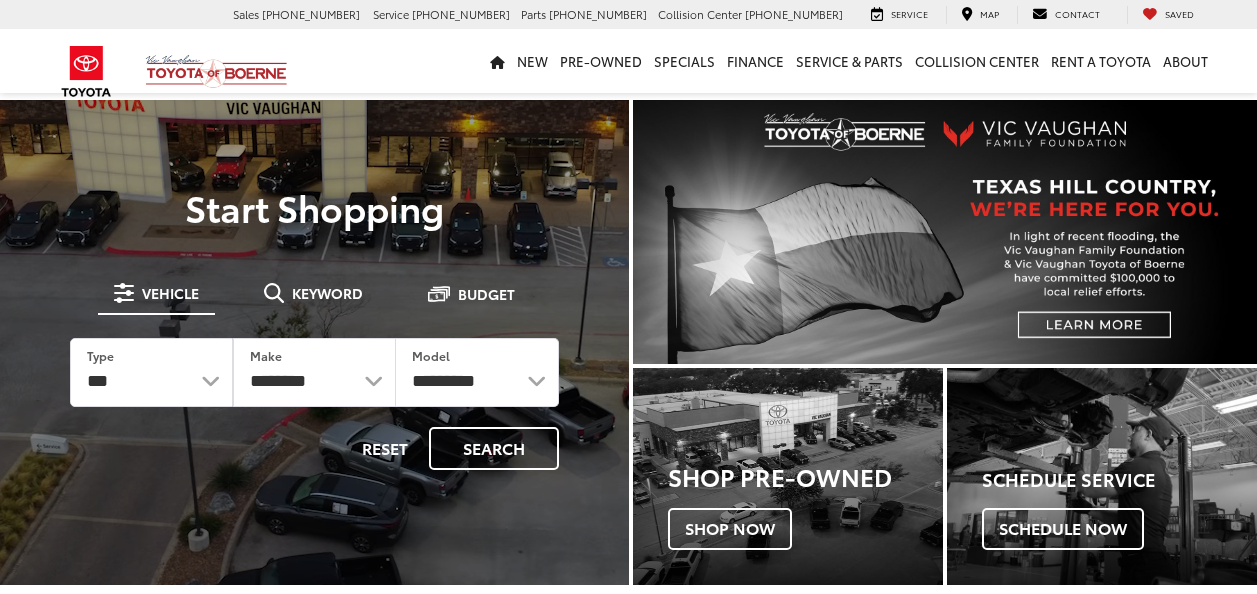 scroll, scrollTop: 0, scrollLeft: 0, axis: both 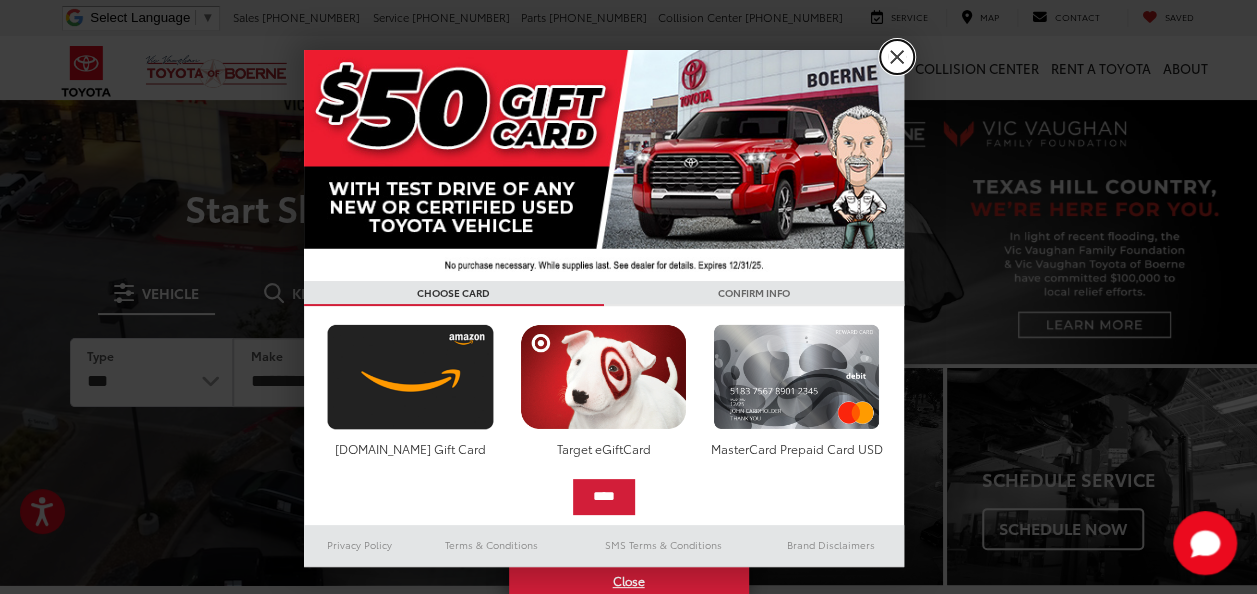 click on "X" at bounding box center [897, 57] 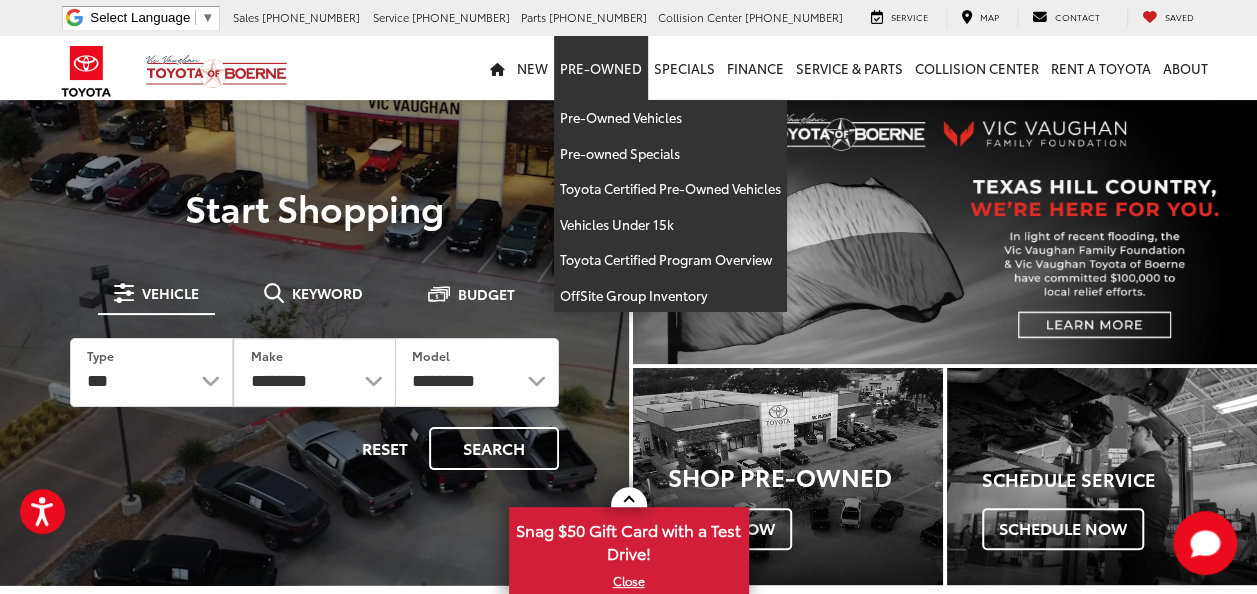 click on "Pre-Owned" at bounding box center (601, 68) 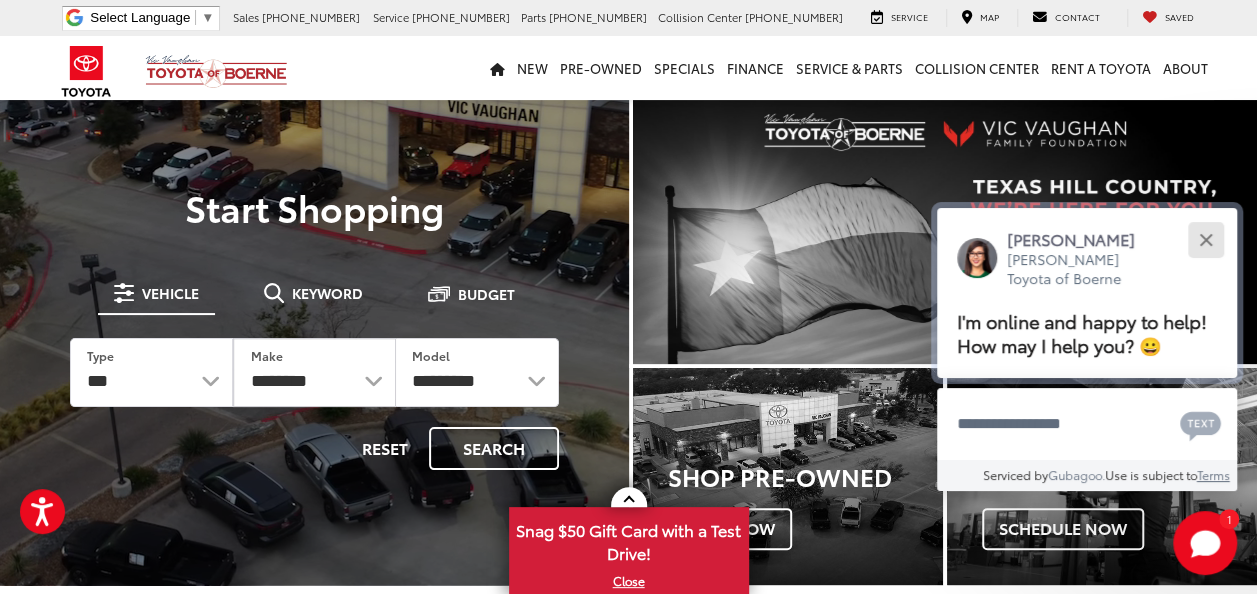 click at bounding box center (1205, 239) 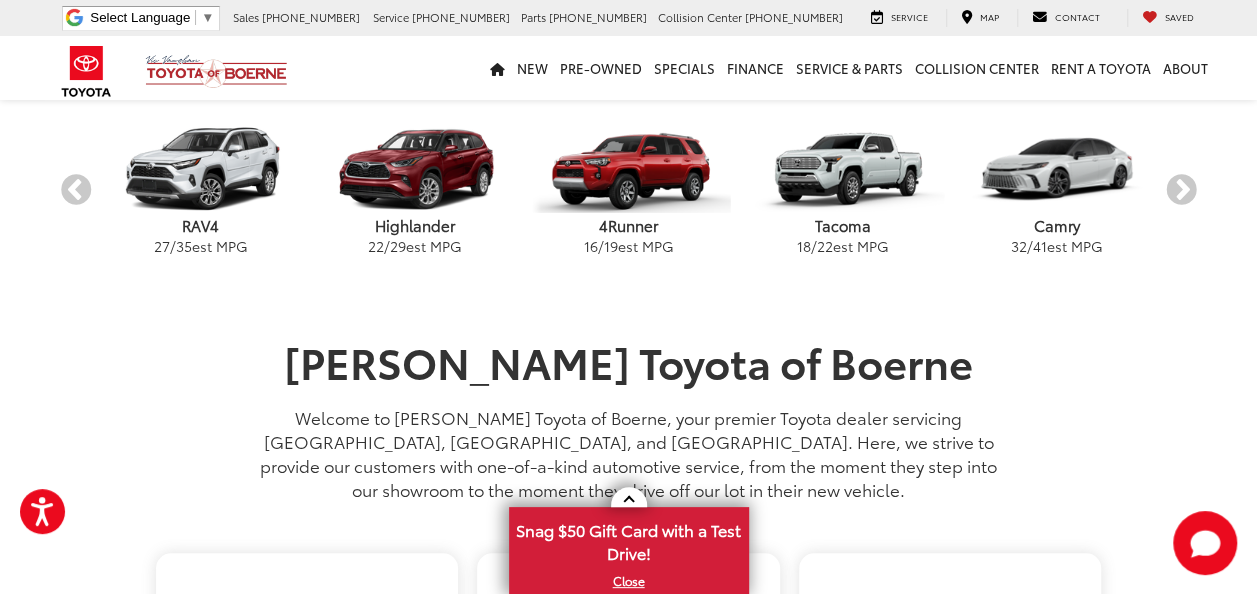 scroll, scrollTop: 600, scrollLeft: 0, axis: vertical 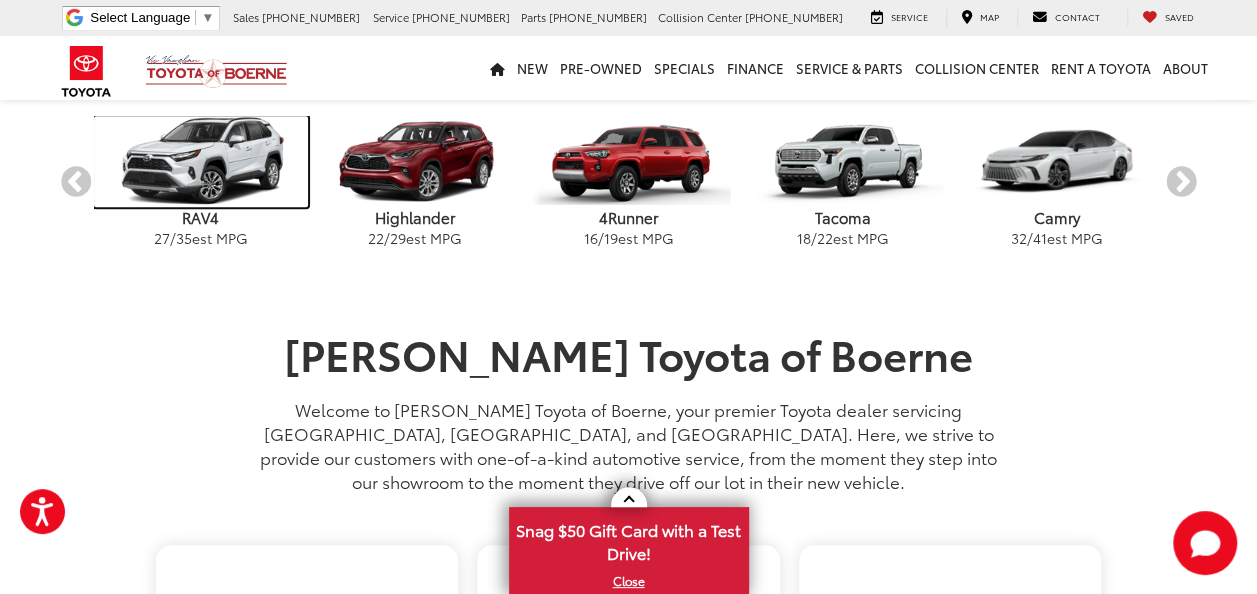 click at bounding box center [201, 161] 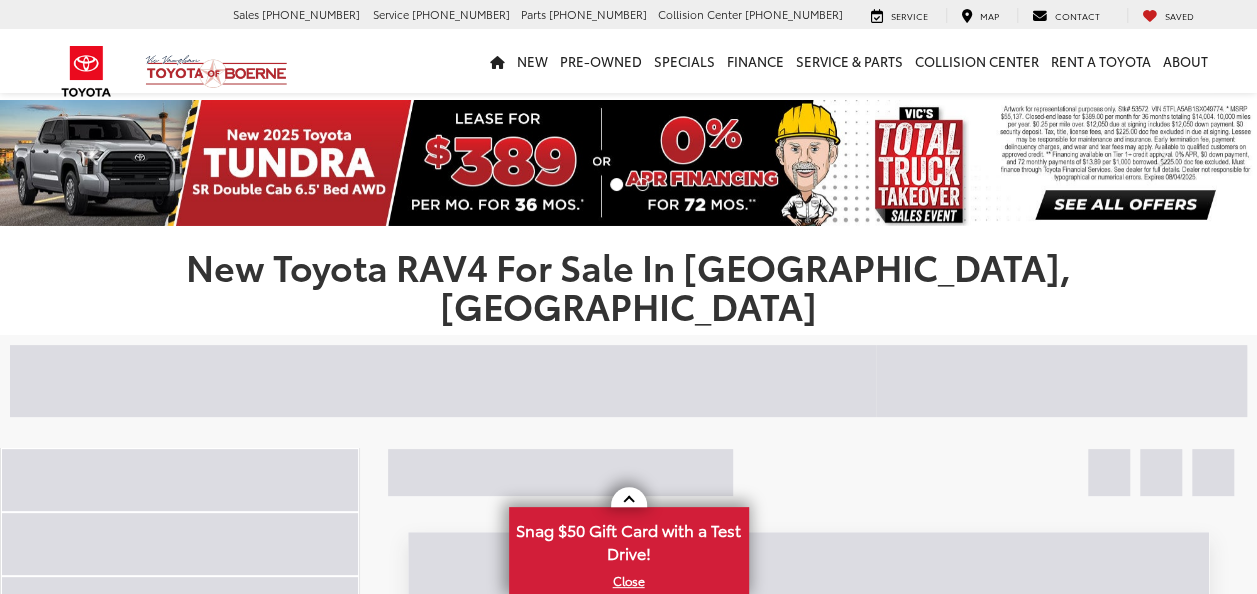 scroll, scrollTop: 400, scrollLeft: 0, axis: vertical 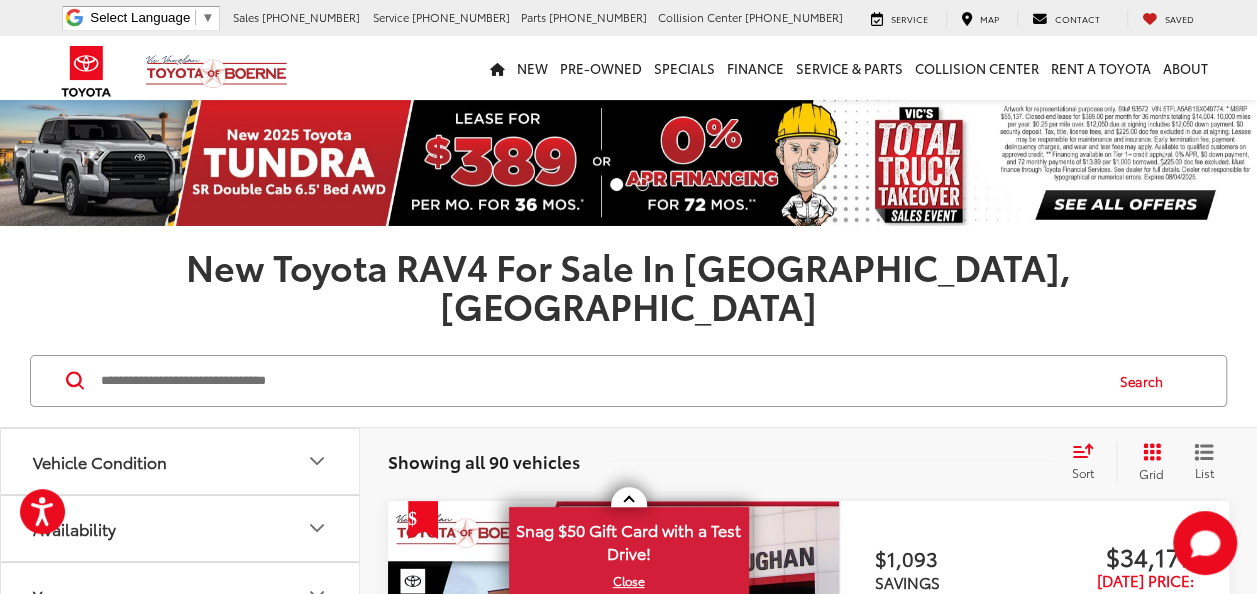click at bounding box center (600, 381) 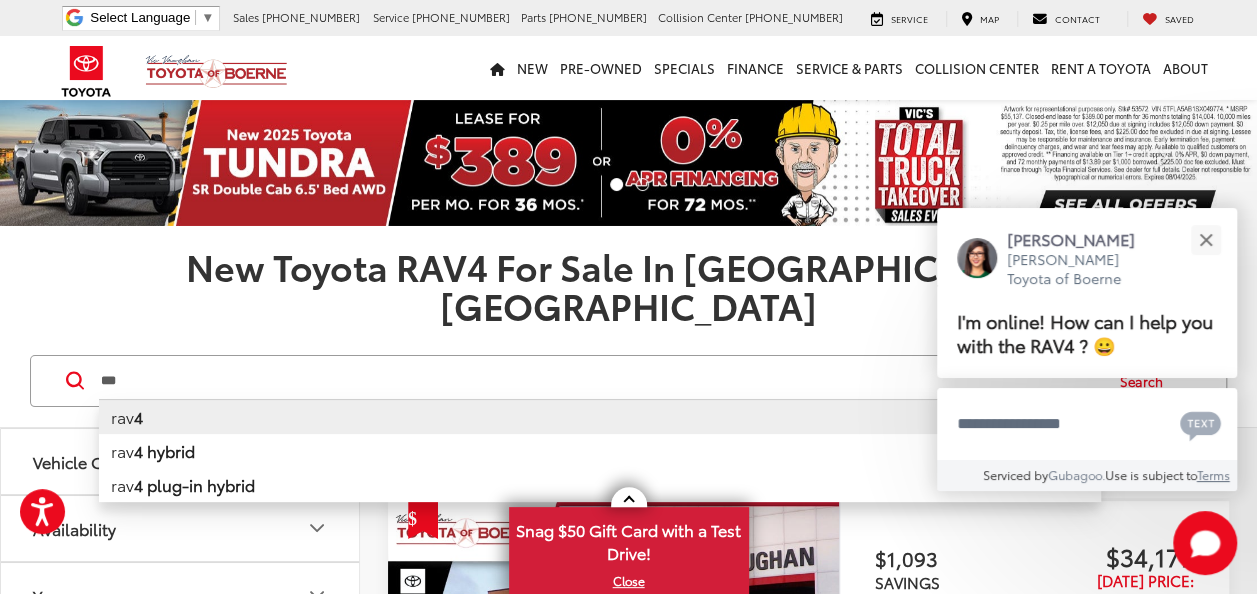 click on "rav 4" at bounding box center (600, 416) 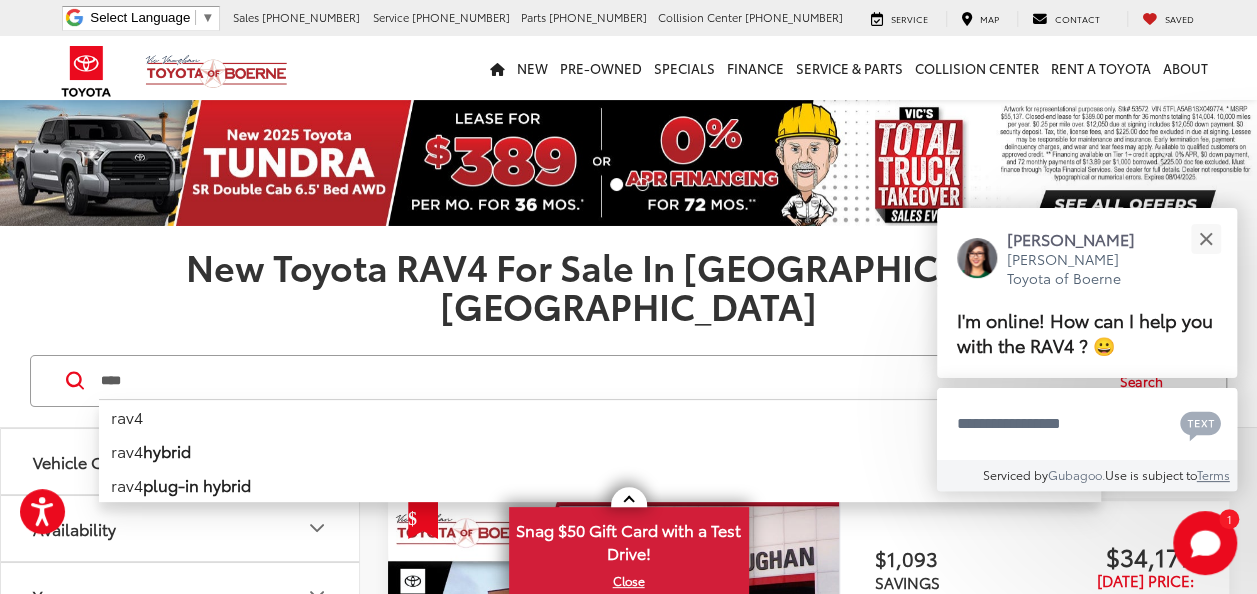 click on "****" at bounding box center (600, 381) 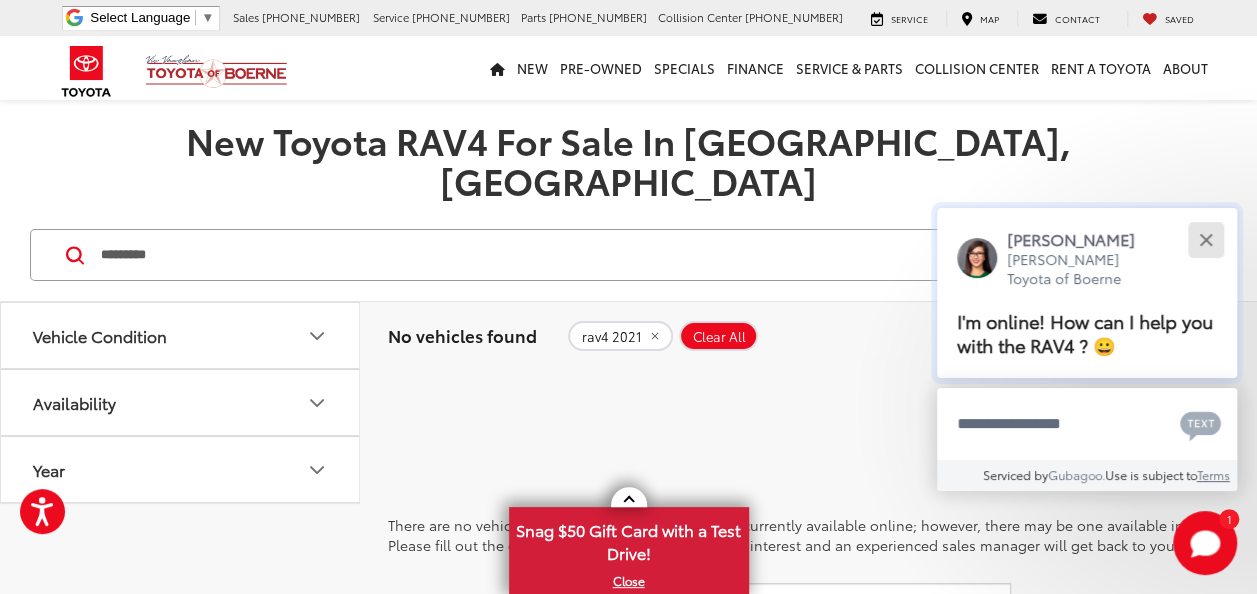 click at bounding box center [1205, 239] 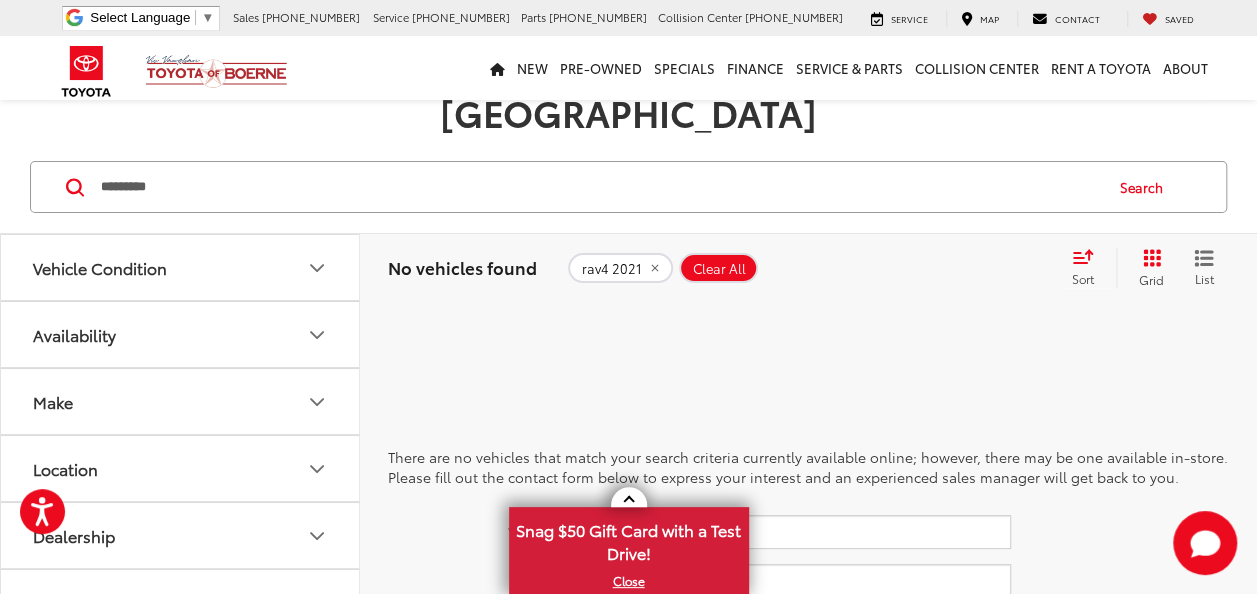 scroll, scrollTop: 100, scrollLeft: 0, axis: vertical 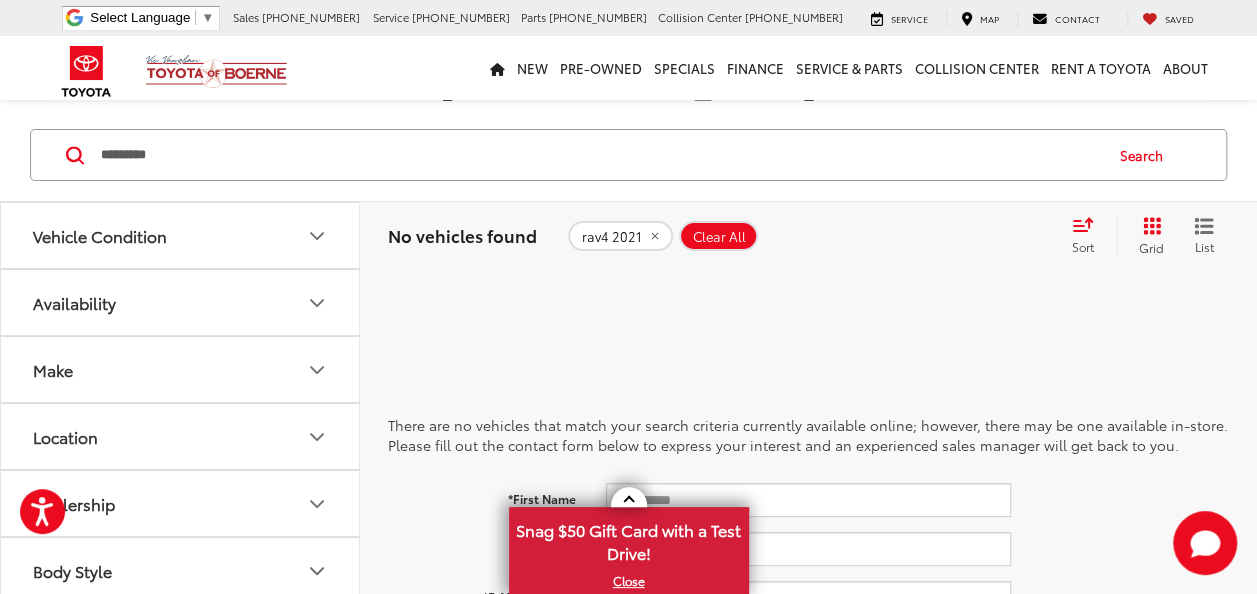 click on "*********" at bounding box center (600, 155) 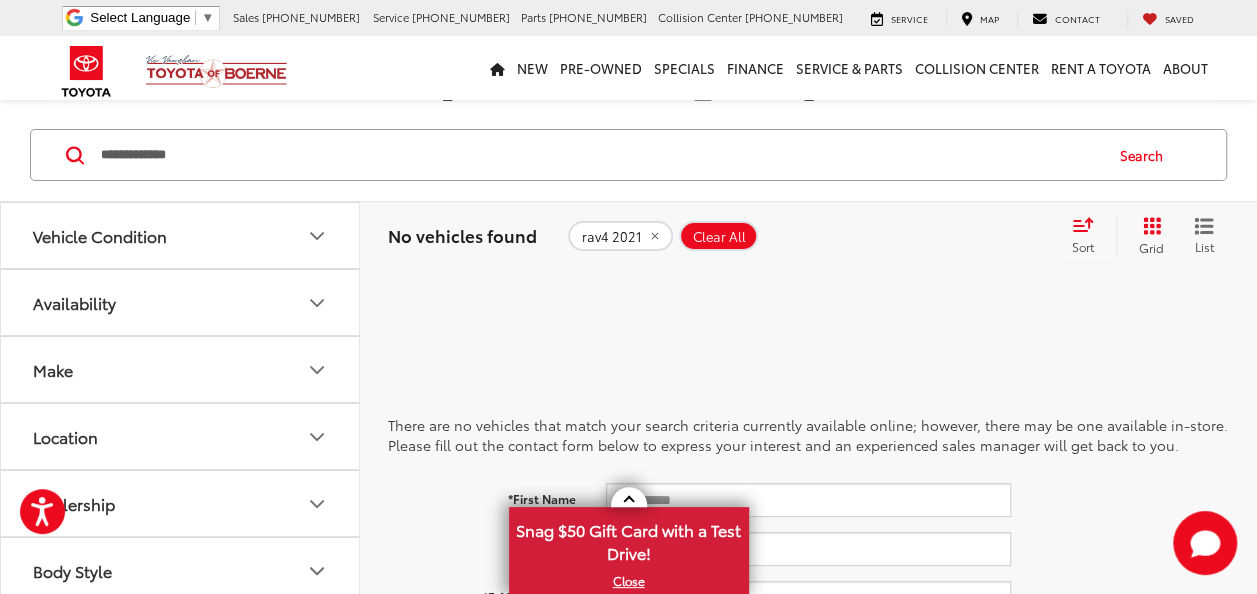 click on "**********" at bounding box center (600, 155) 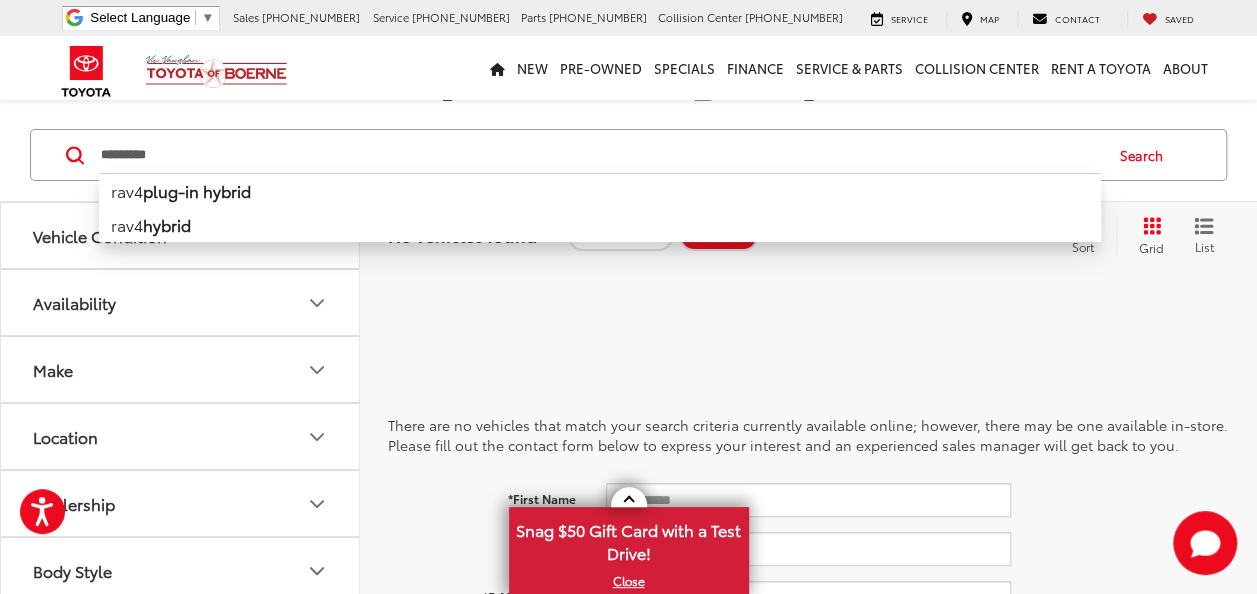type on "********" 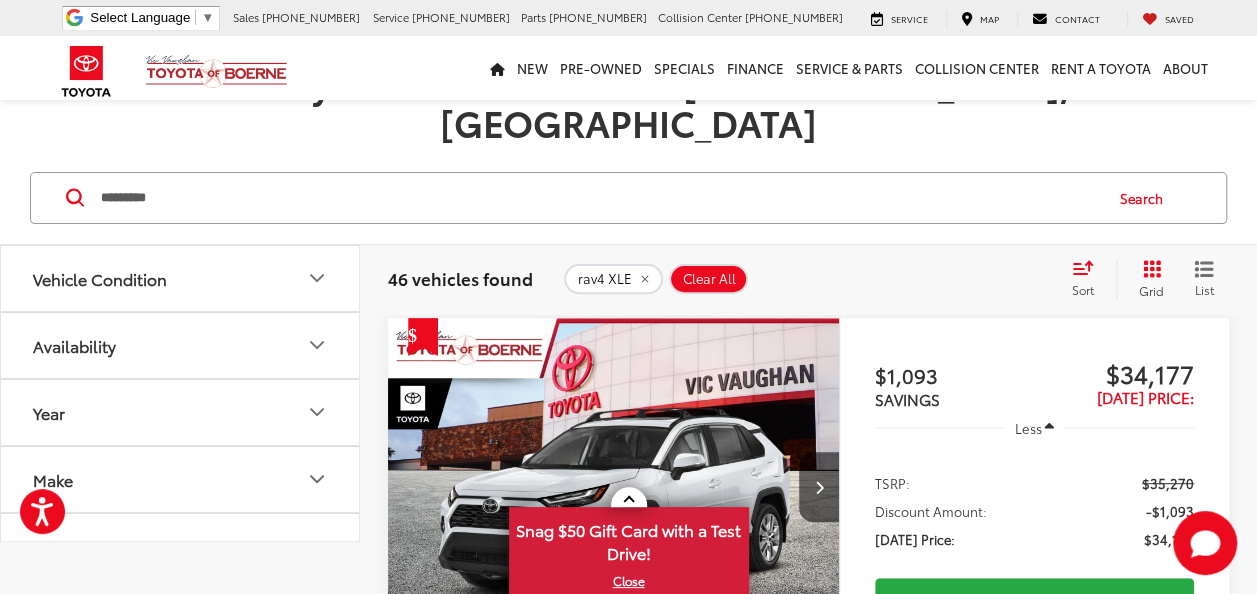 scroll, scrollTop: 296, scrollLeft: 0, axis: vertical 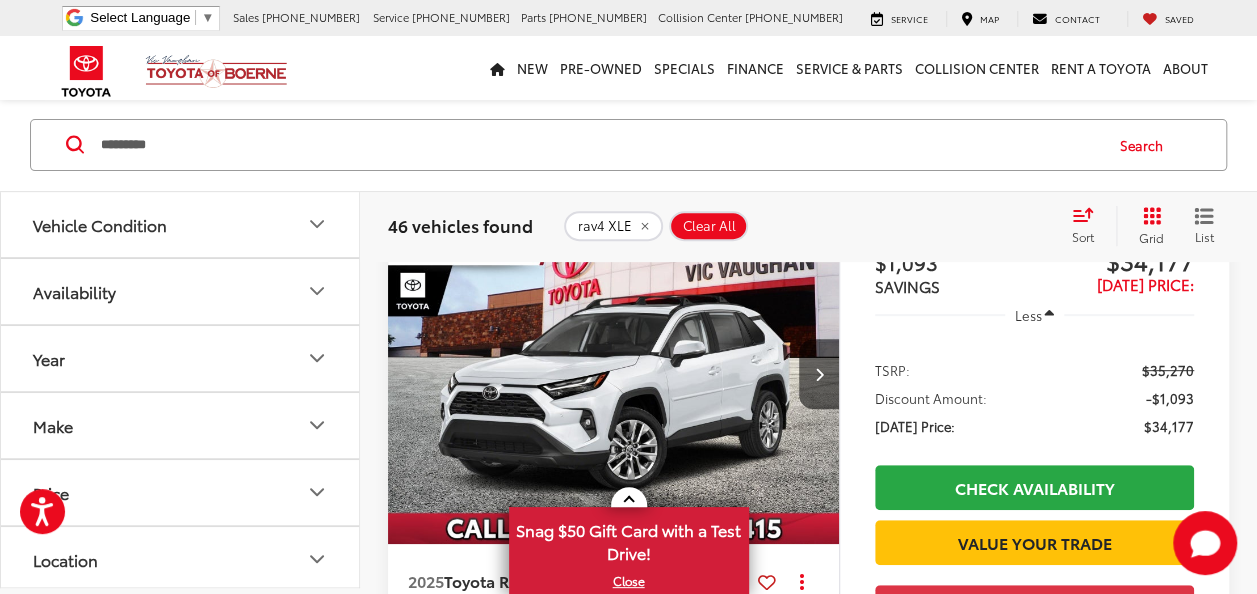 click on "Vehicle Condition" 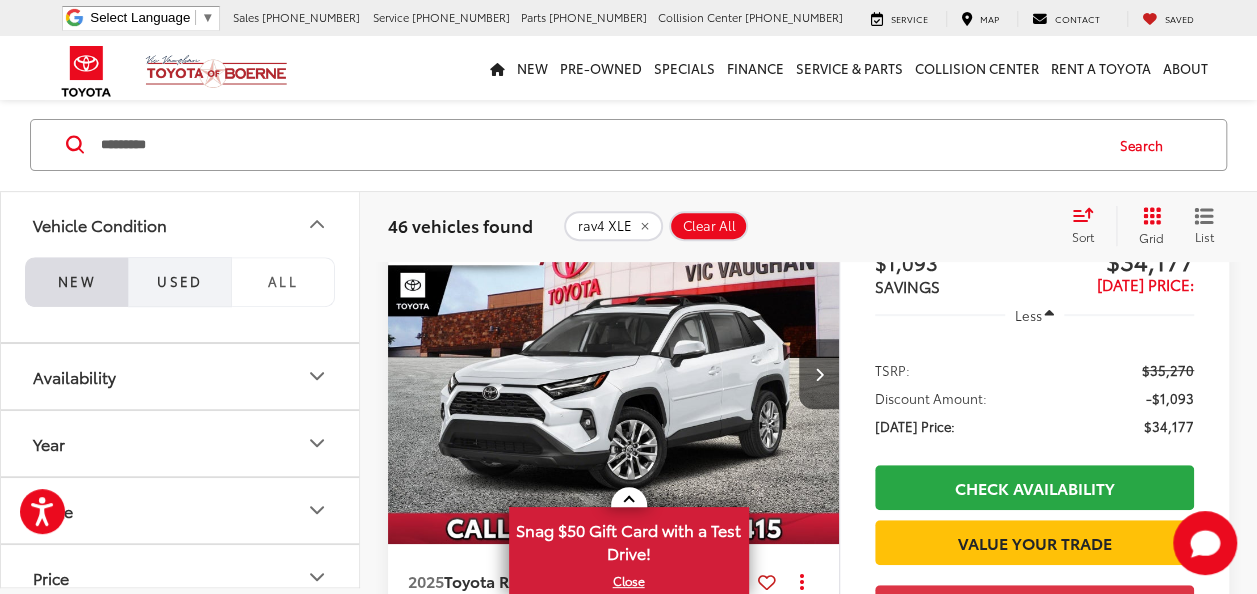 click on "Used" at bounding box center [180, 282] 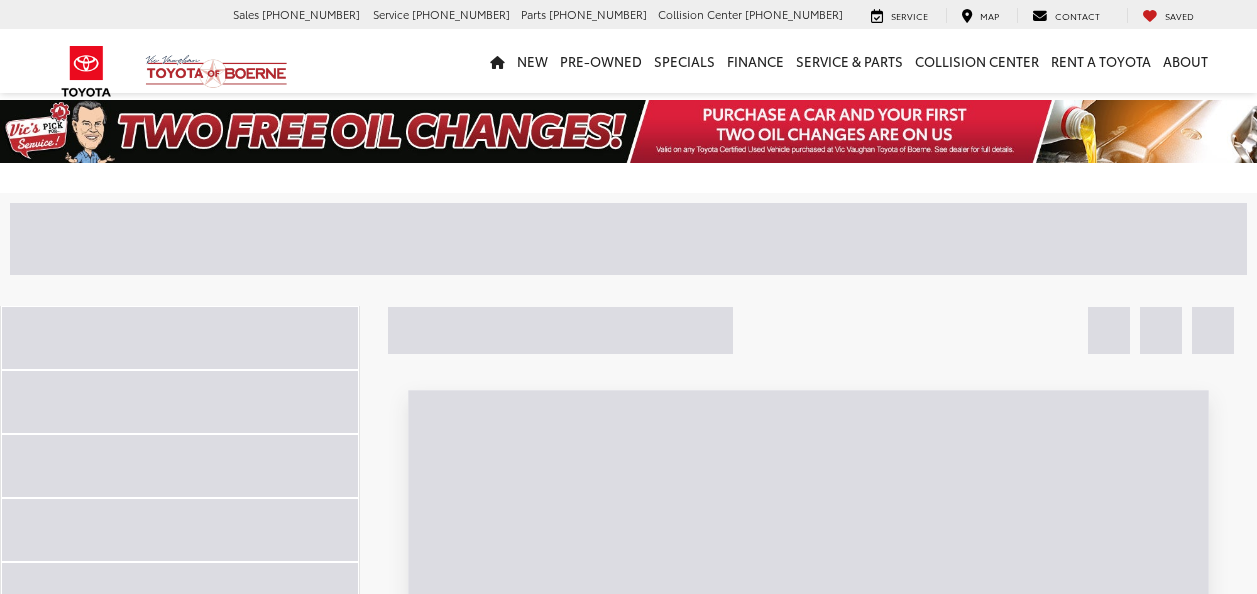 scroll, scrollTop: 0, scrollLeft: 0, axis: both 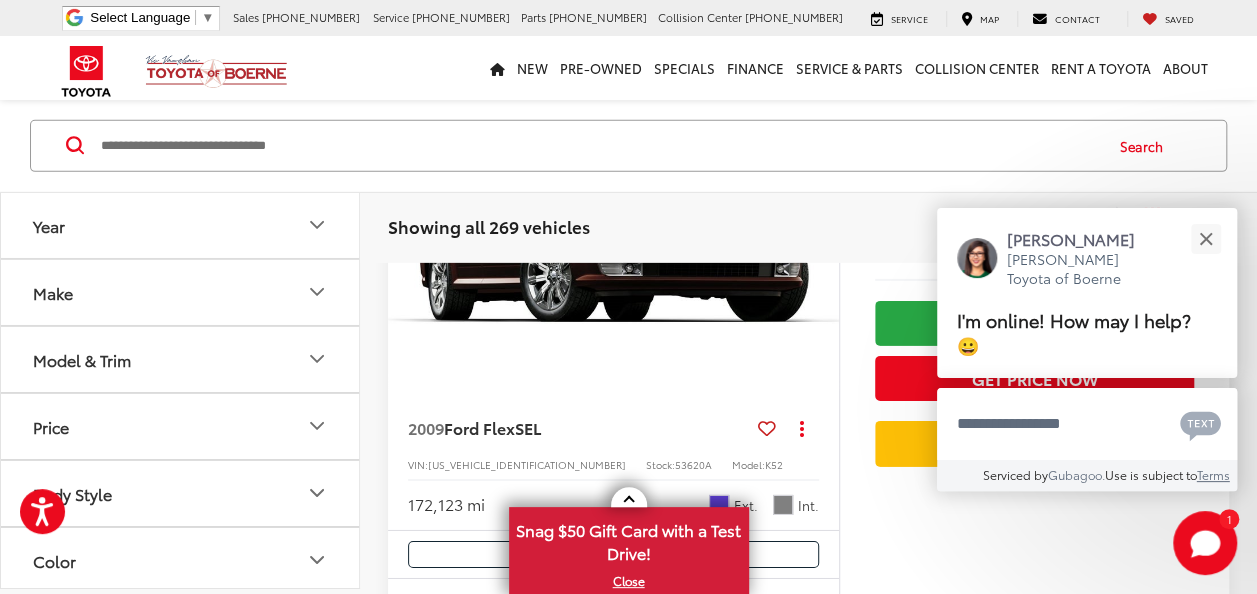 click at bounding box center (600, 145) 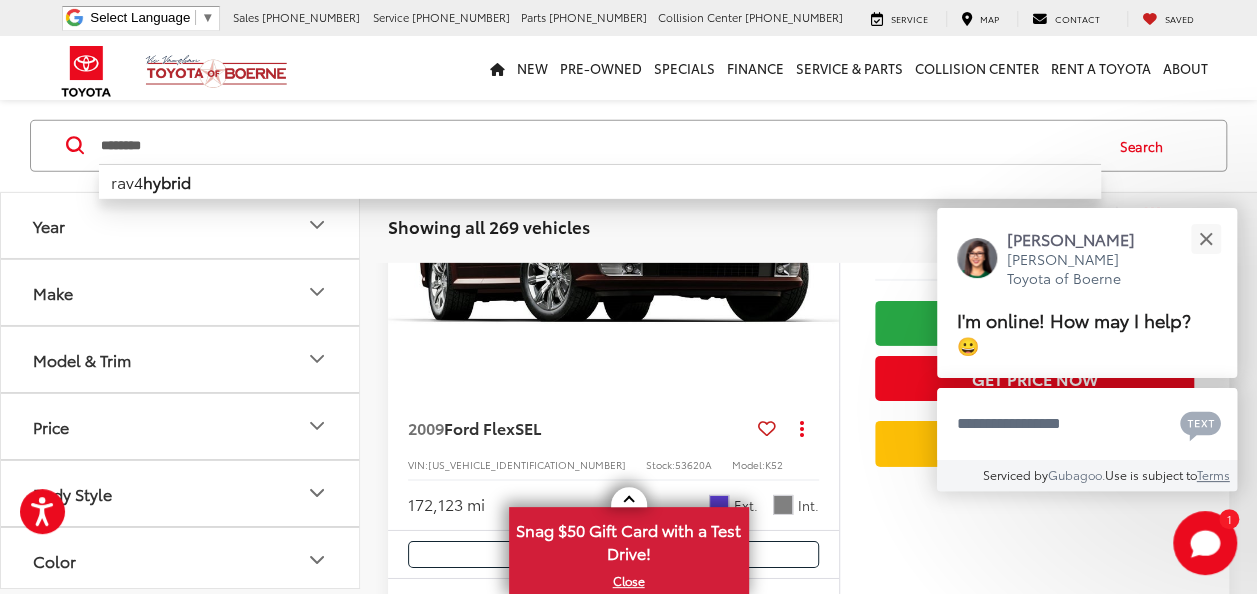 type on "********" 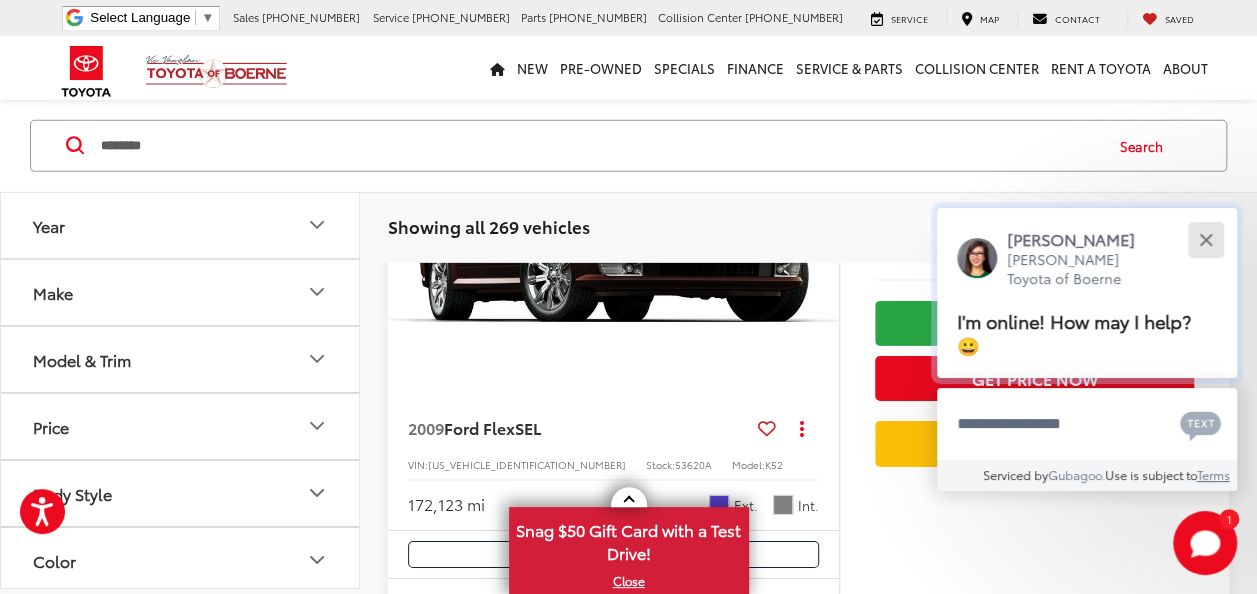 click at bounding box center (1205, 239) 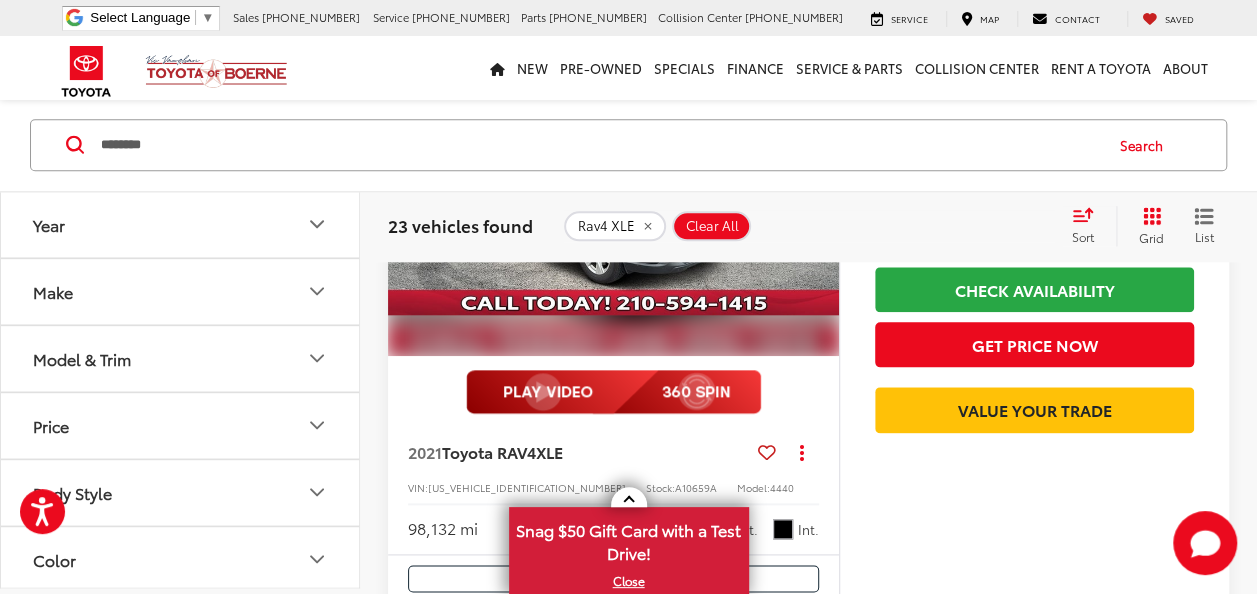 scroll, scrollTop: 1100, scrollLeft: 0, axis: vertical 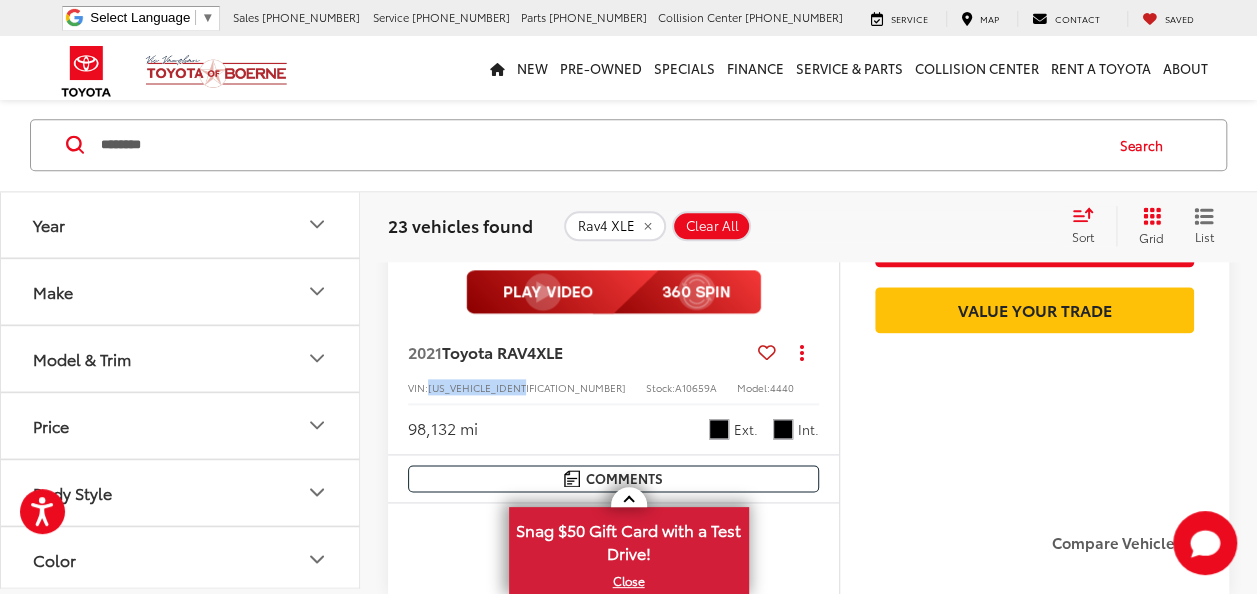 drag, startPoint x: 534, startPoint y: 419, endPoint x: 430, endPoint y: 420, distance: 104.00481 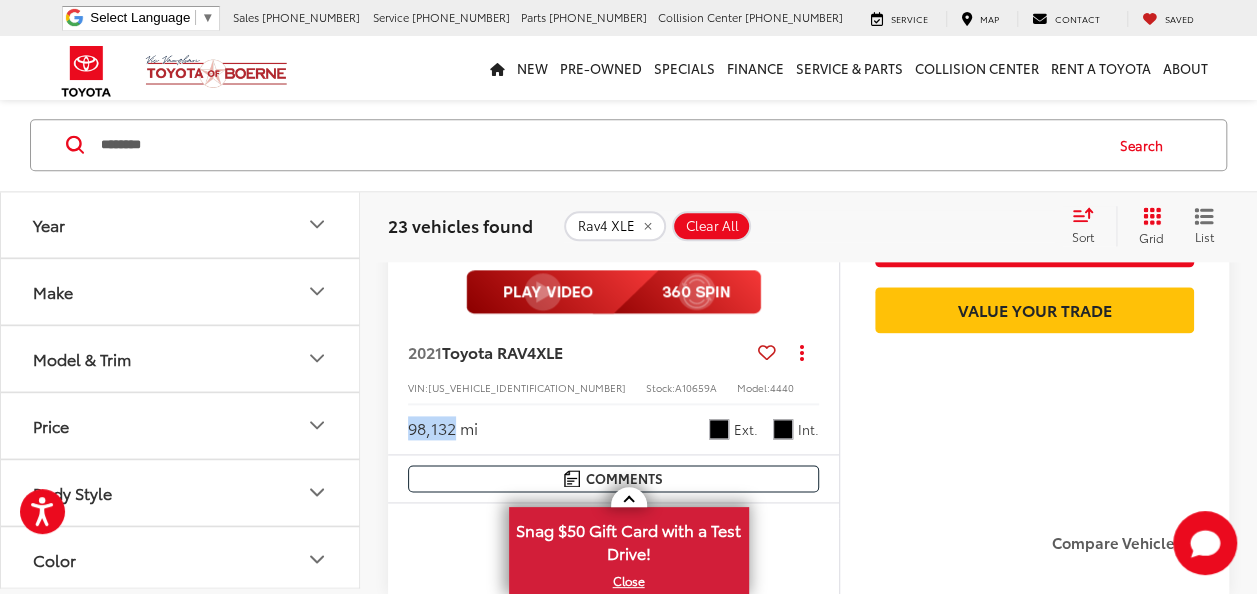 drag, startPoint x: 456, startPoint y: 456, endPoint x: 406, endPoint y: 457, distance: 50.01 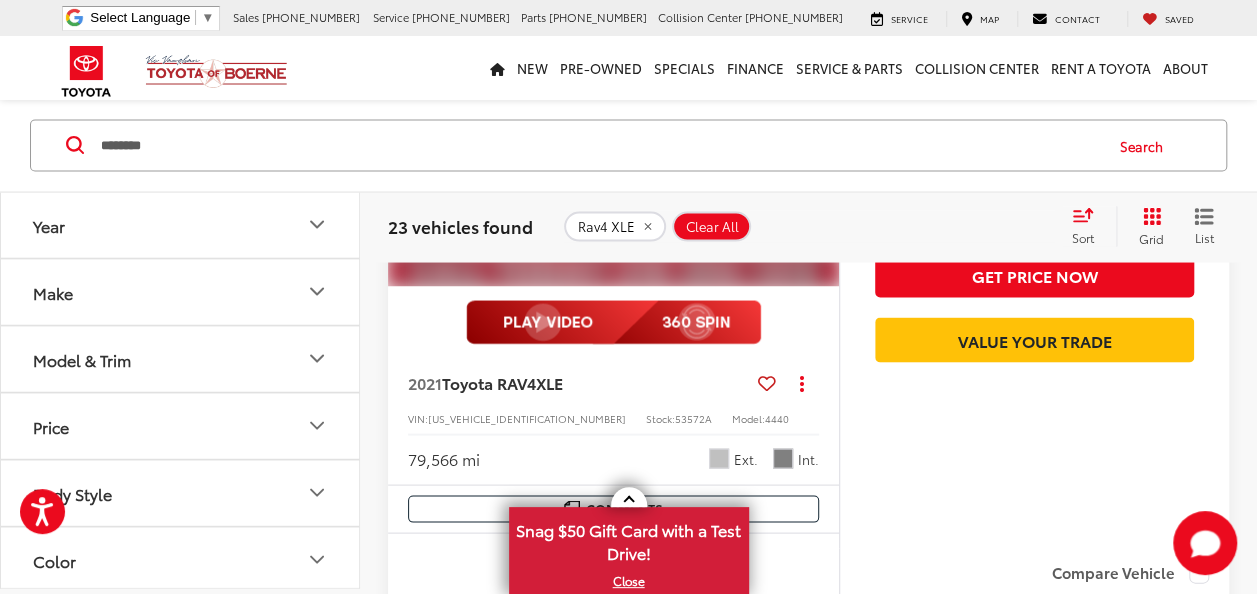 scroll, scrollTop: 1800, scrollLeft: 0, axis: vertical 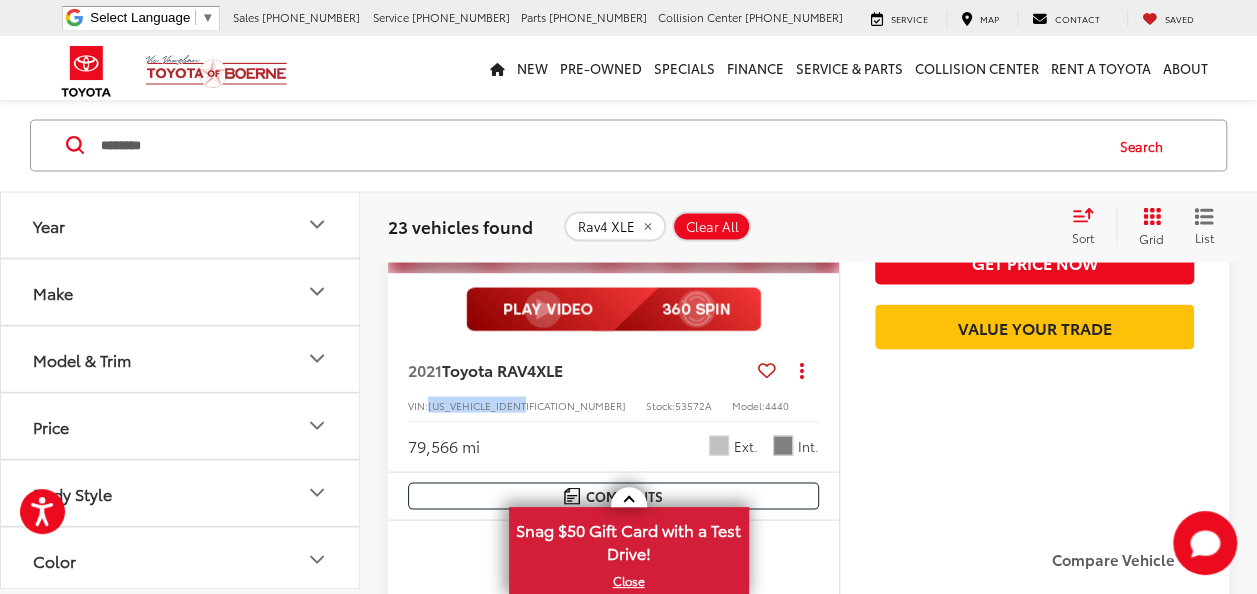 drag, startPoint x: 535, startPoint y: 430, endPoint x: 432, endPoint y: 428, distance: 103.01942 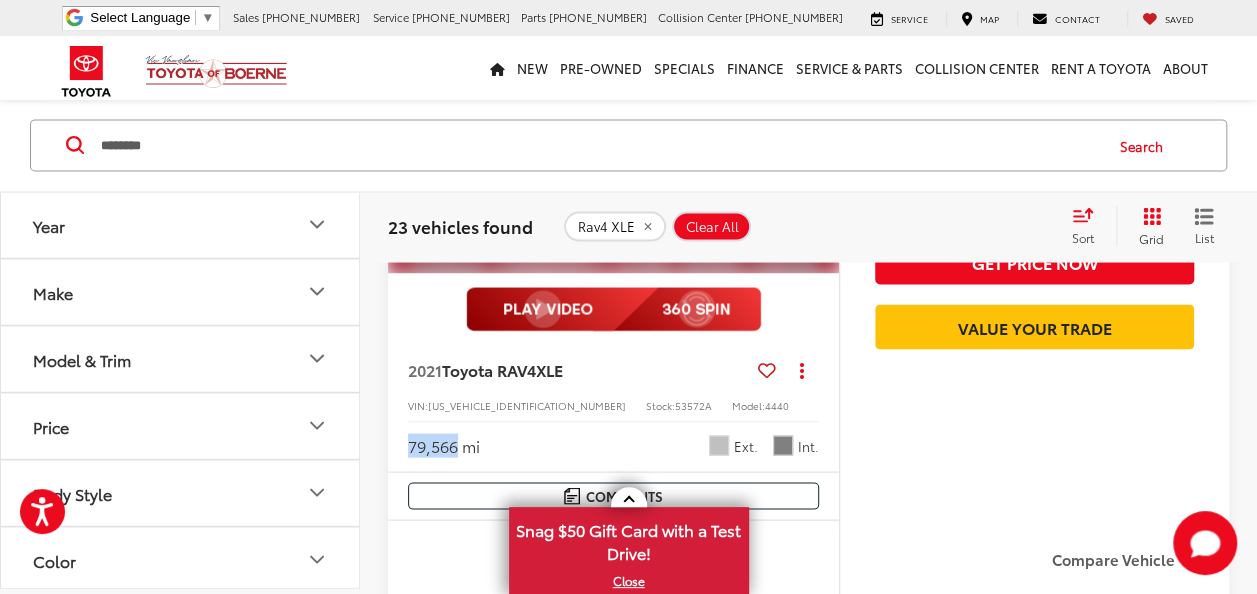 drag, startPoint x: 458, startPoint y: 472, endPoint x: 408, endPoint y: 474, distance: 50.039986 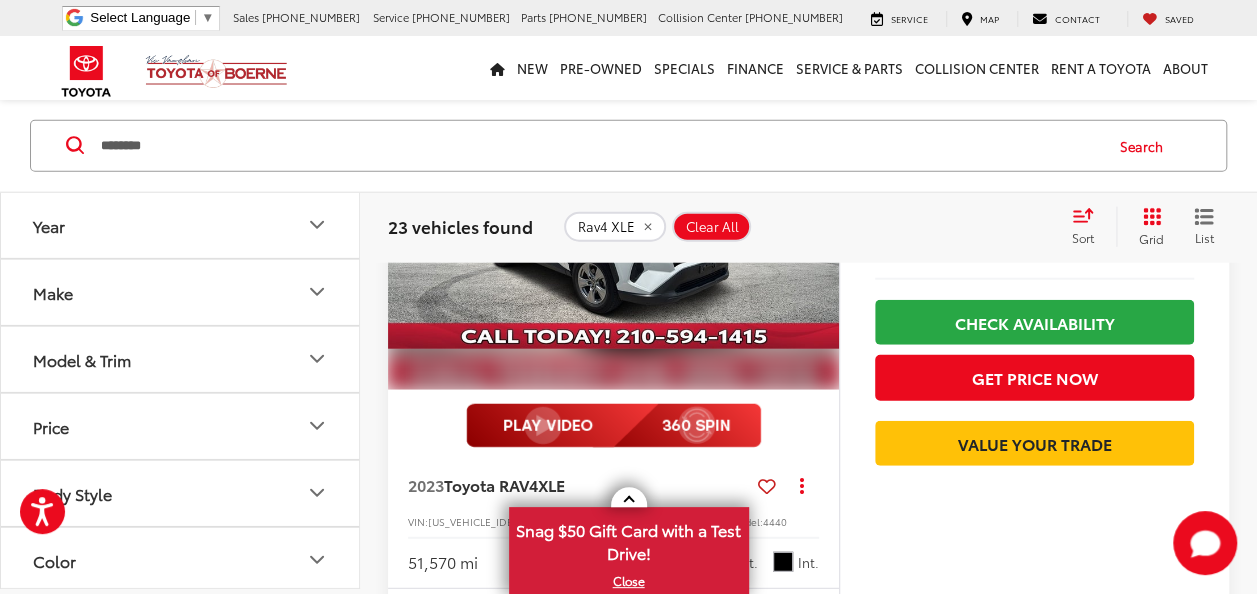 scroll, scrollTop: 2500, scrollLeft: 0, axis: vertical 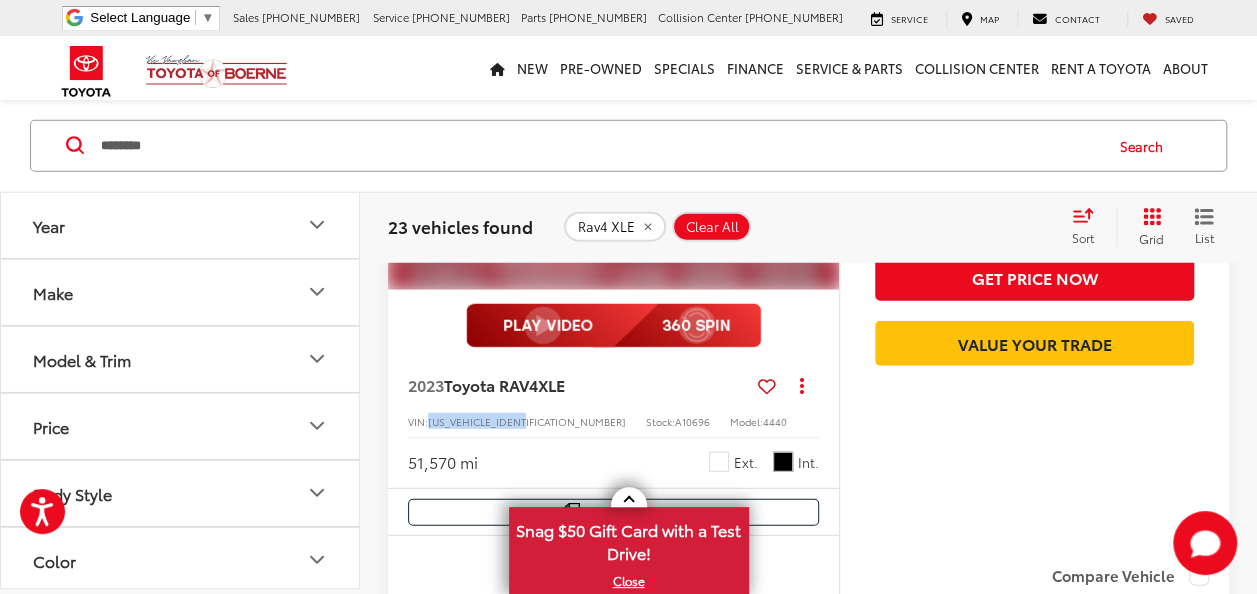drag, startPoint x: 534, startPoint y: 446, endPoint x: 430, endPoint y: 448, distance: 104.019226 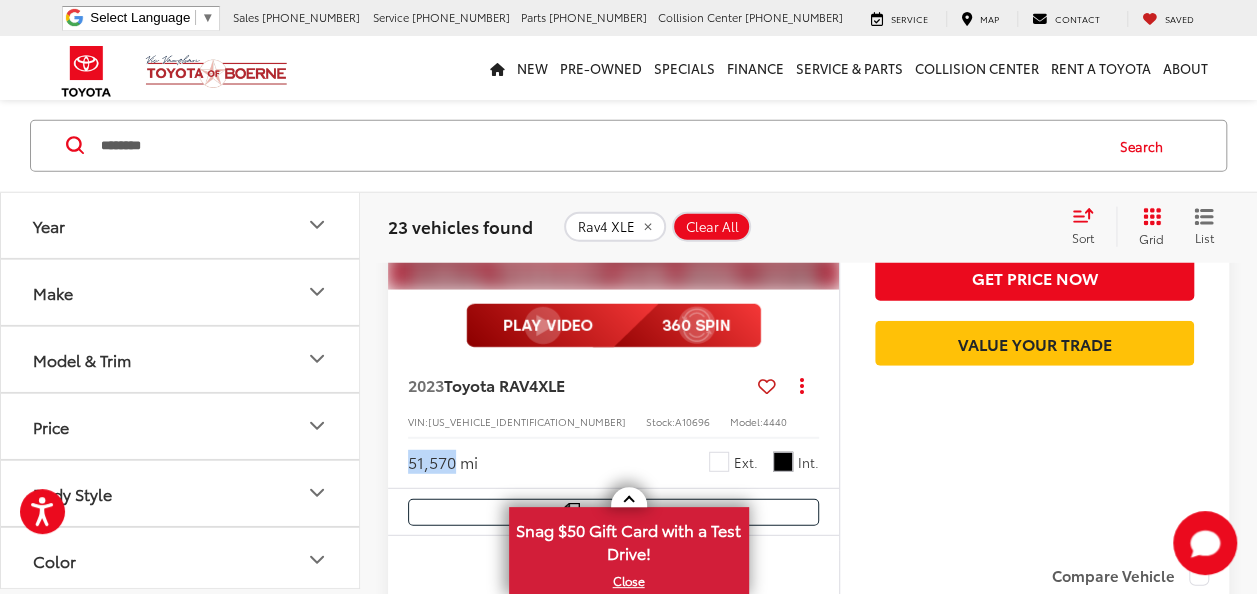 drag, startPoint x: 458, startPoint y: 484, endPoint x: 401, endPoint y: 488, distance: 57.14018 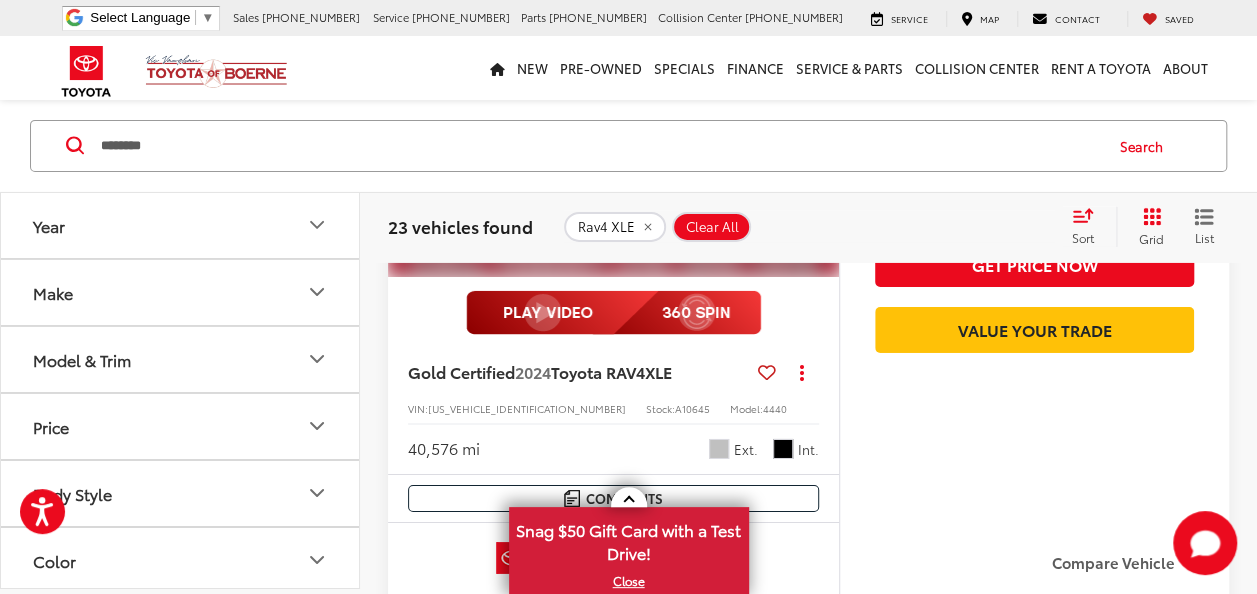 scroll, scrollTop: 3200, scrollLeft: 0, axis: vertical 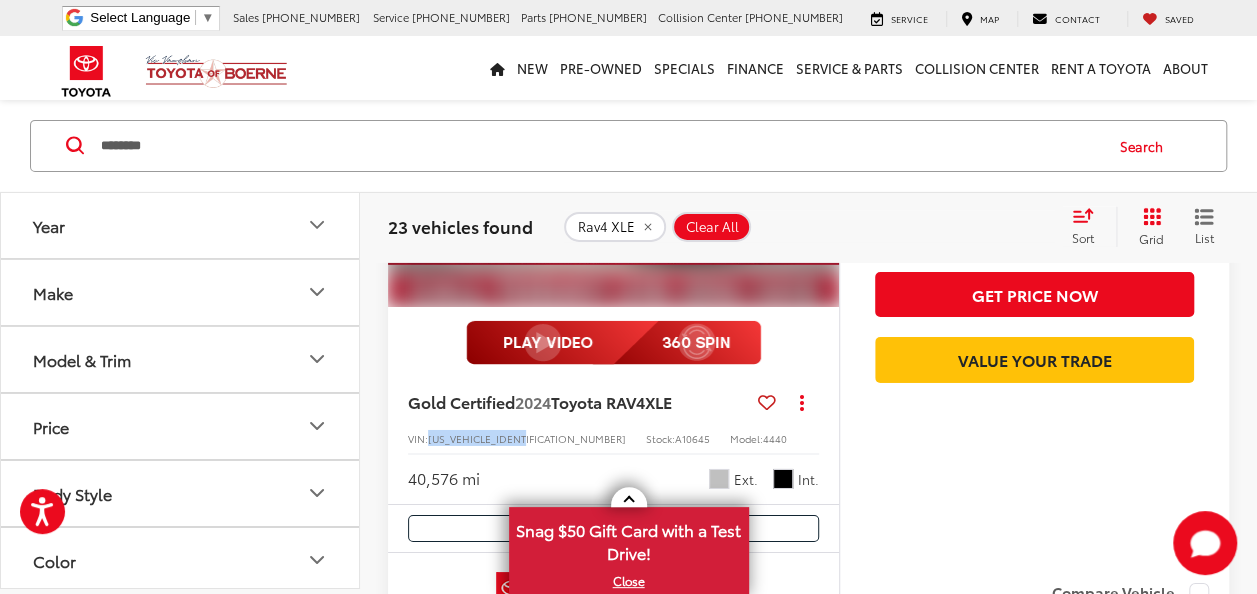 drag, startPoint x: 532, startPoint y: 460, endPoint x: 432, endPoint y: 466, distance: 100.17984 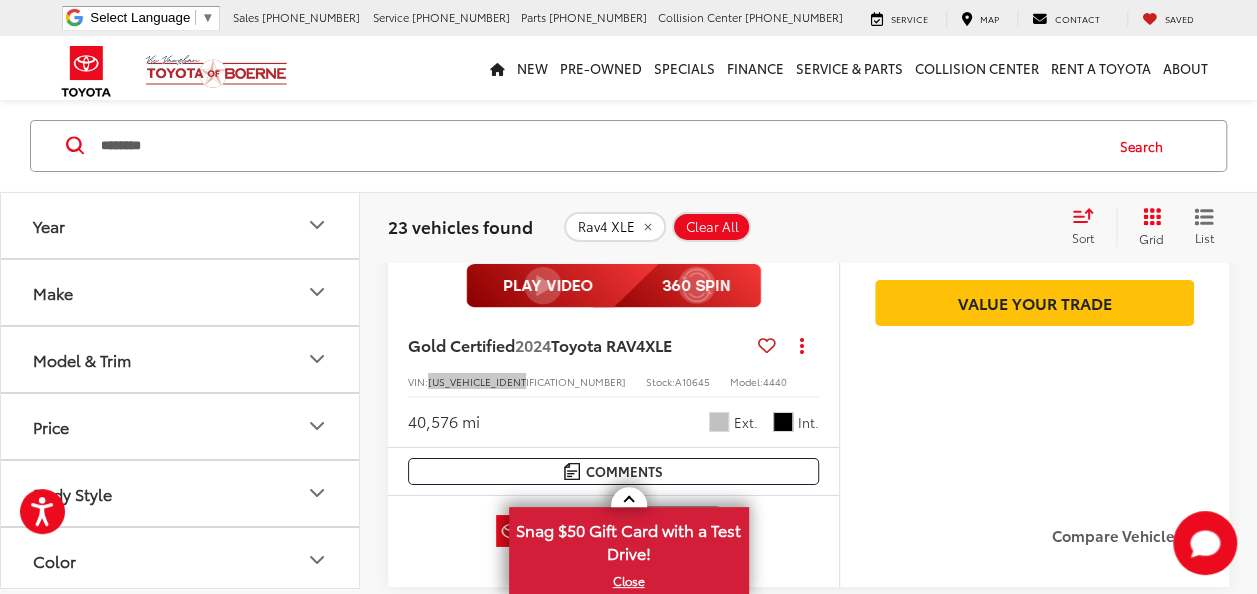 scroll, scrollTop: 3300, scrollLeft: 0, axis: vertical 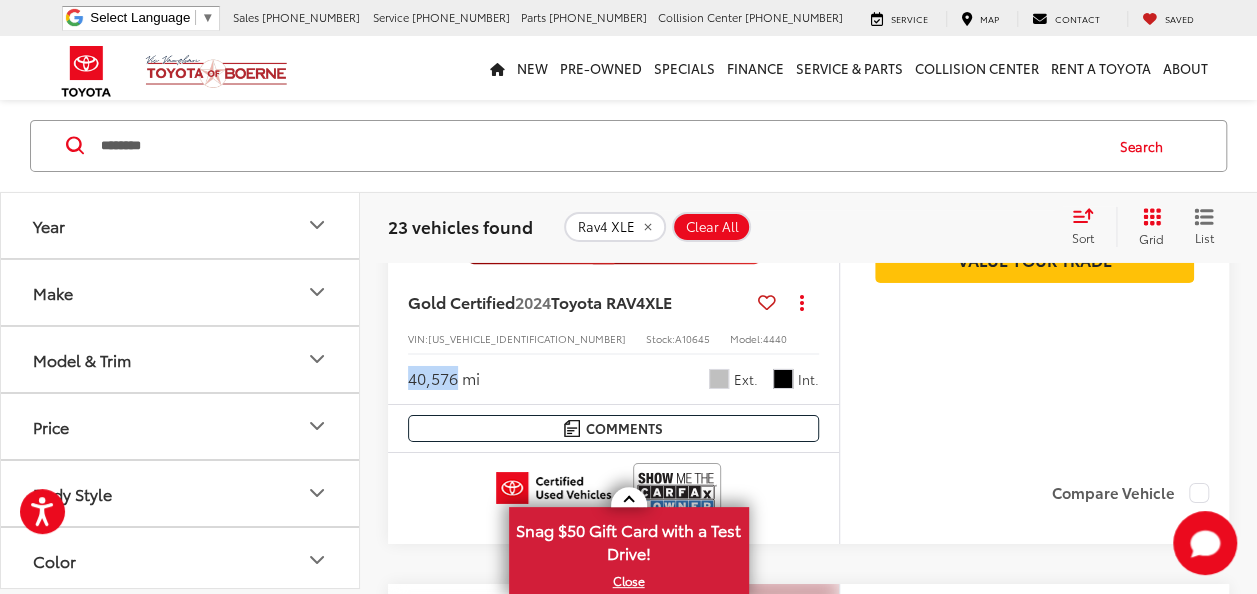 drag, startPoint x: 459, startPoint y: 404, endPoint x: 409, endPoint y: 405, distance: 50.01 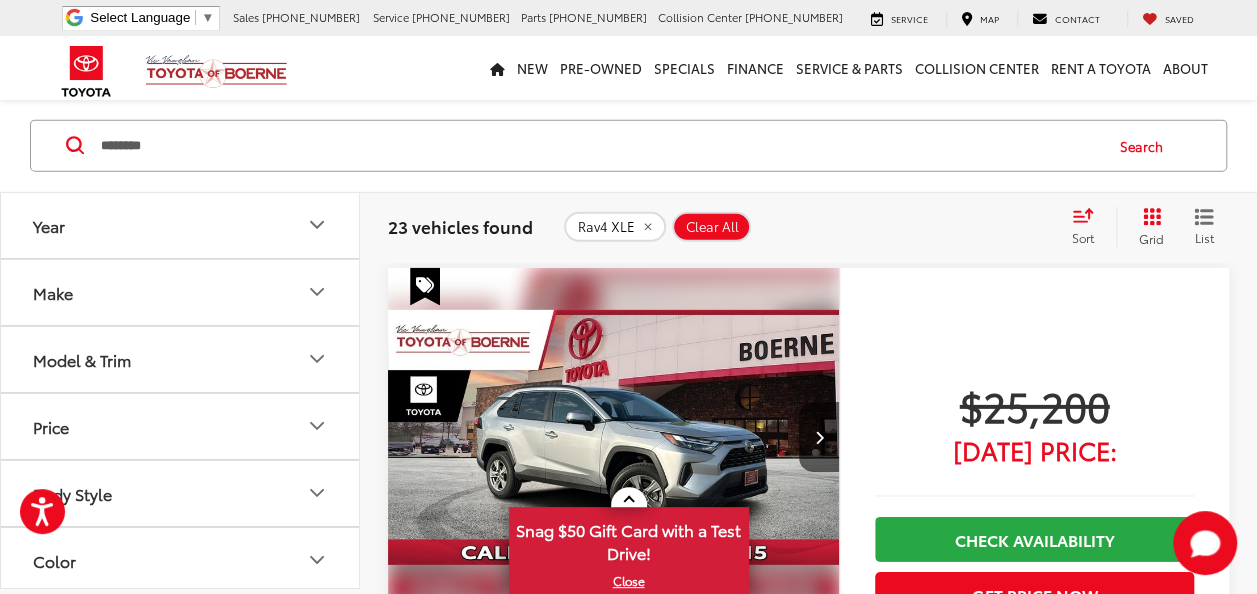 scroll, scrollTop: 3000, scrollLeft: 0, axis: vertical 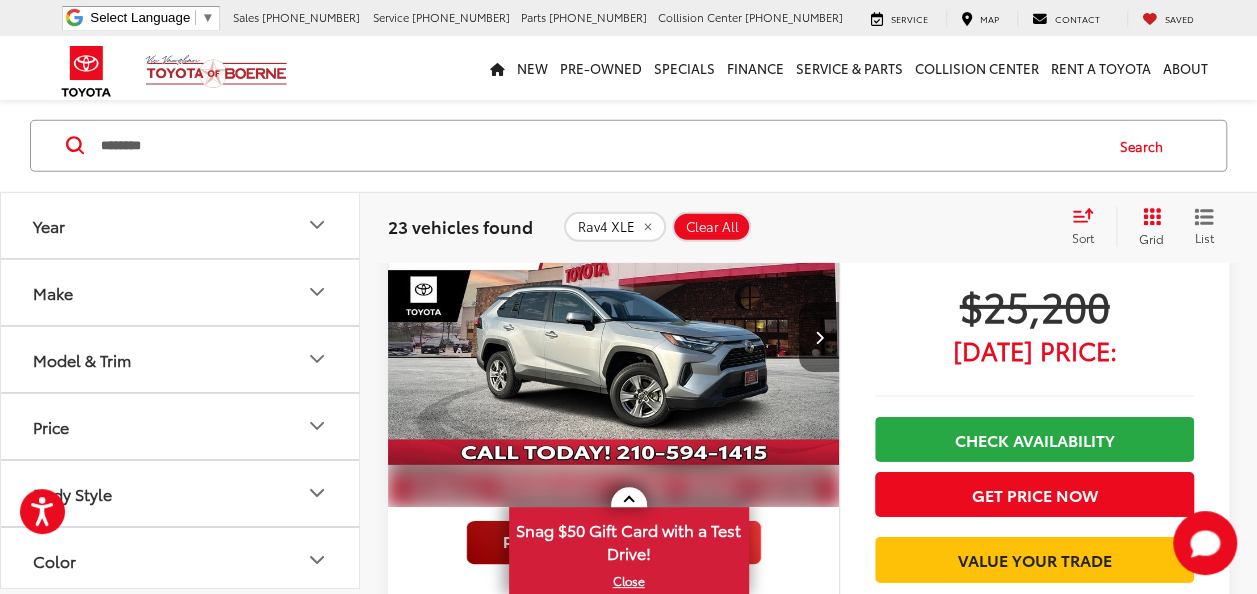 click at bounding box center (818, 337) 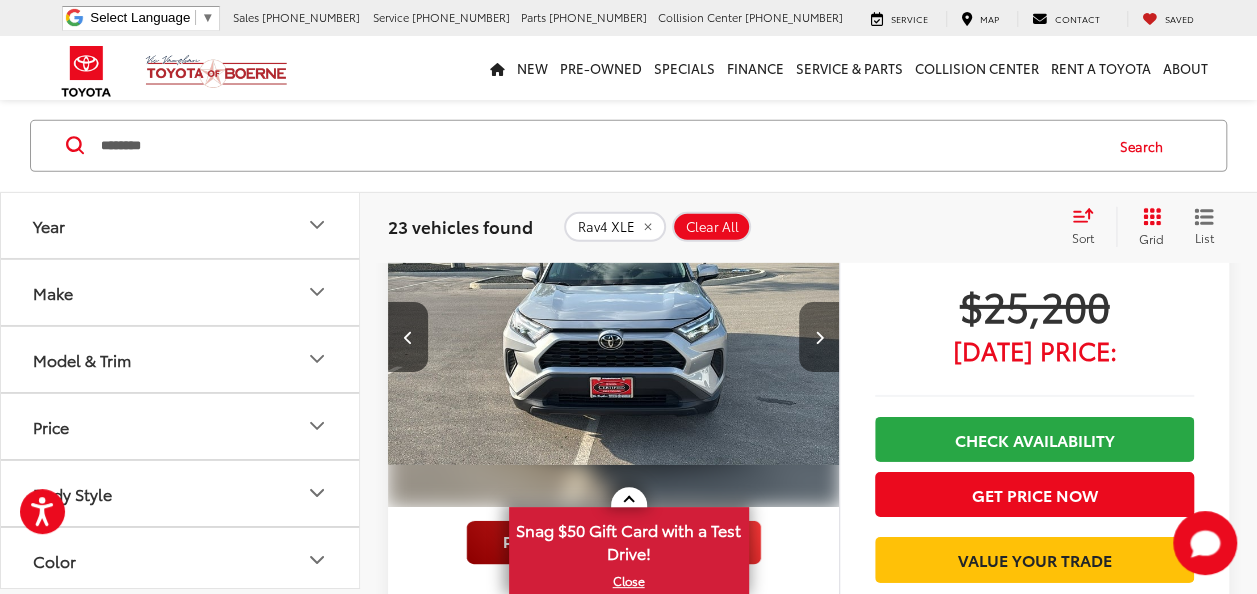 click at bounding box center [818, 337] 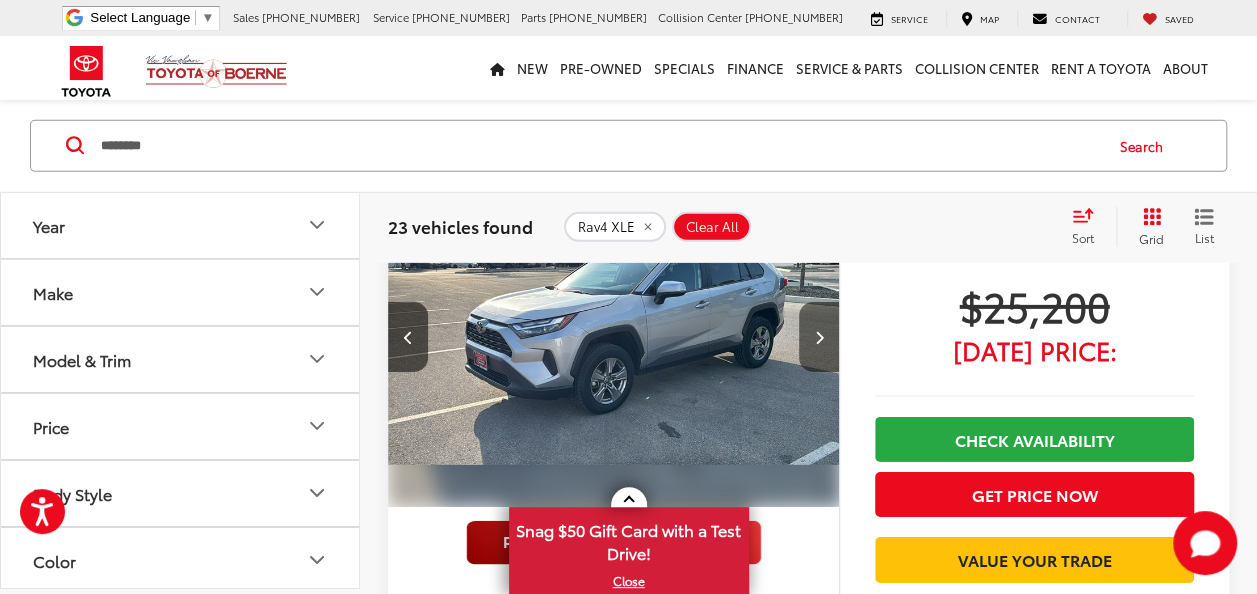 click at bounding box center [818, 337] 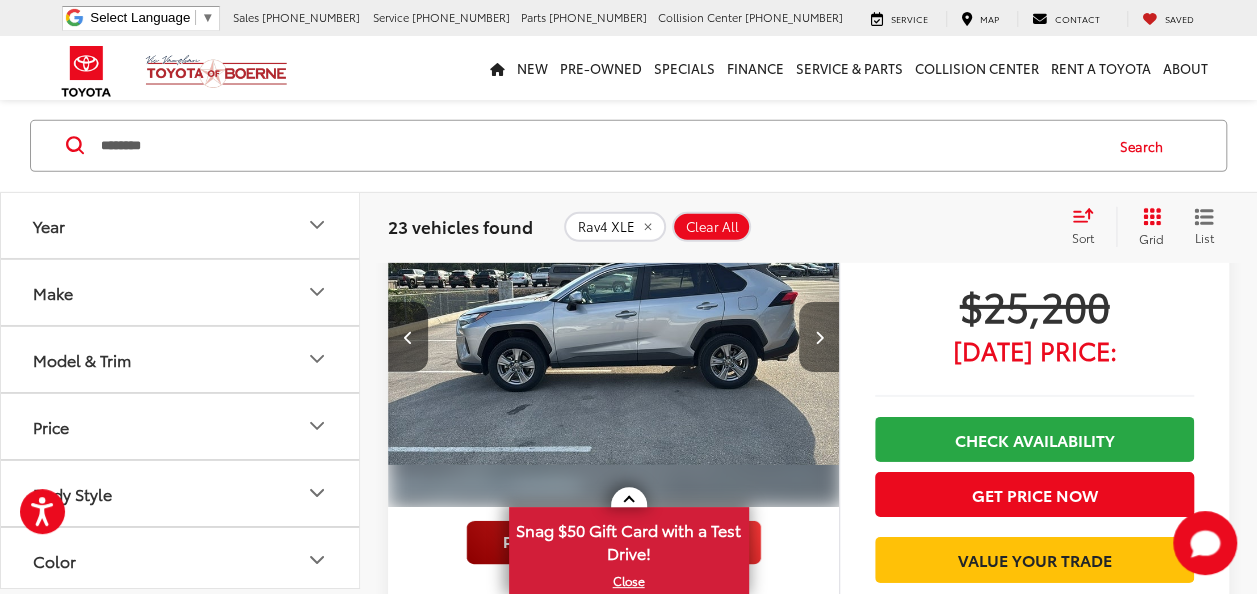click at bounding box center (818, 337) 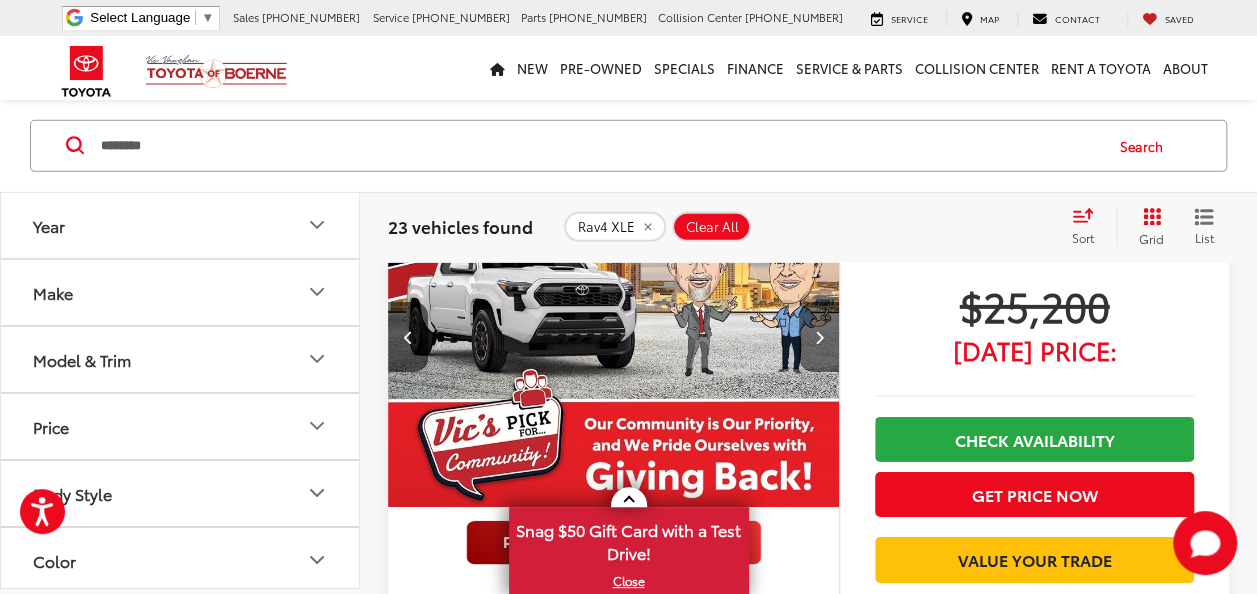 click at bounding box center (818, 337) 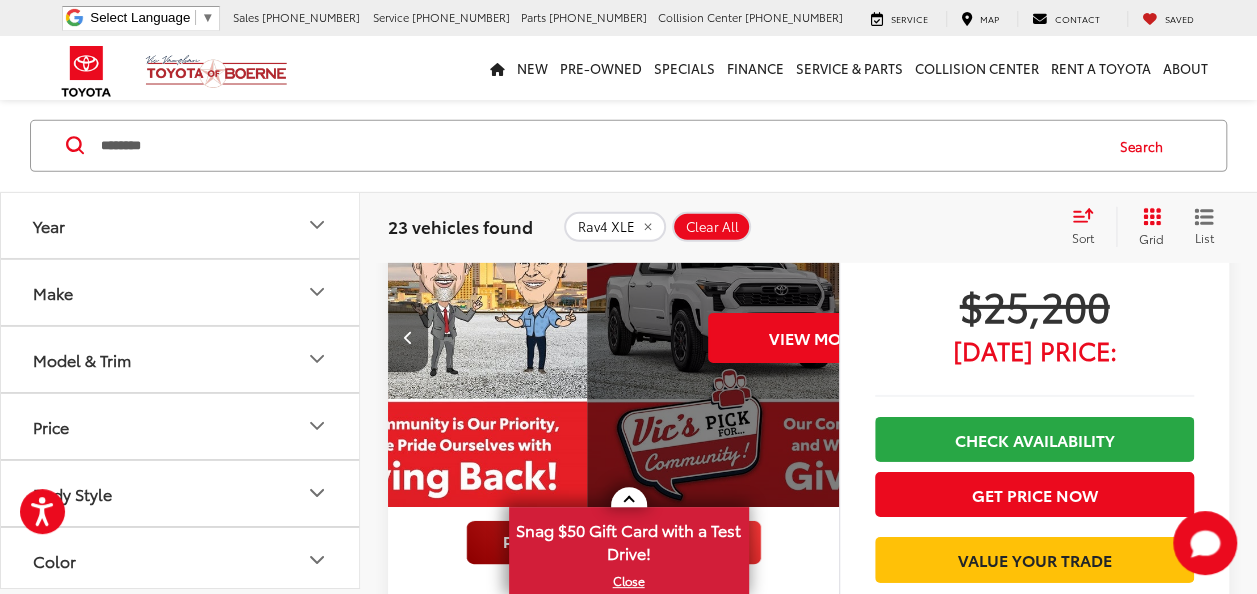 scroll, scrollTop: 0, scrollLeft: 2268, axis: horizontal 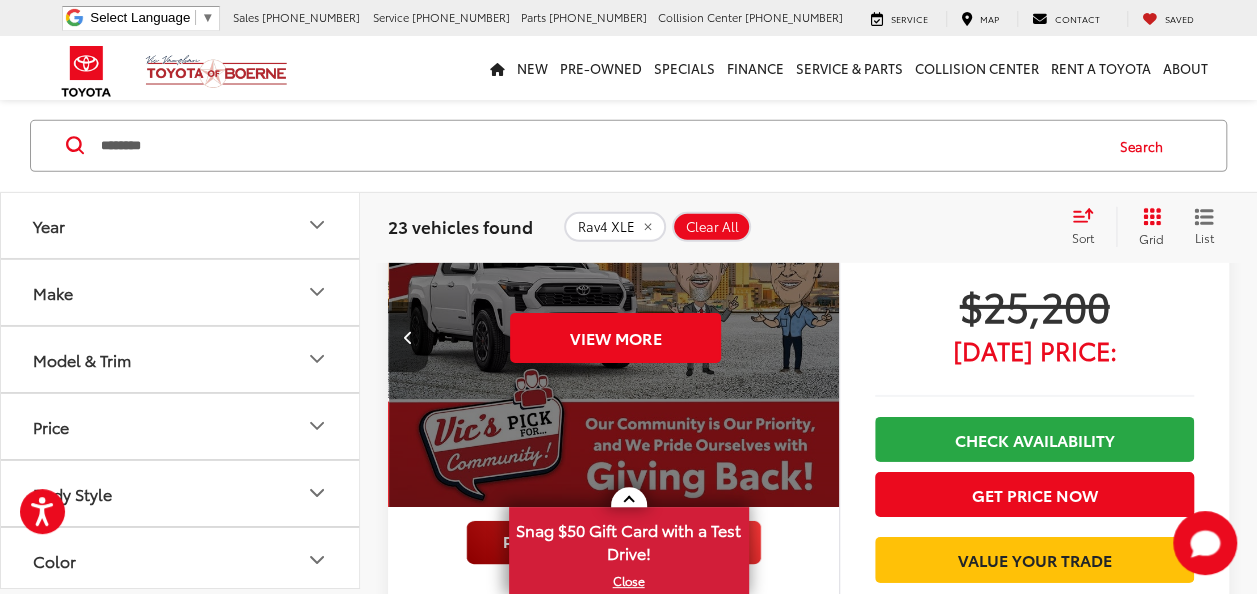 click on "View More" at bounding box center [616, 338] 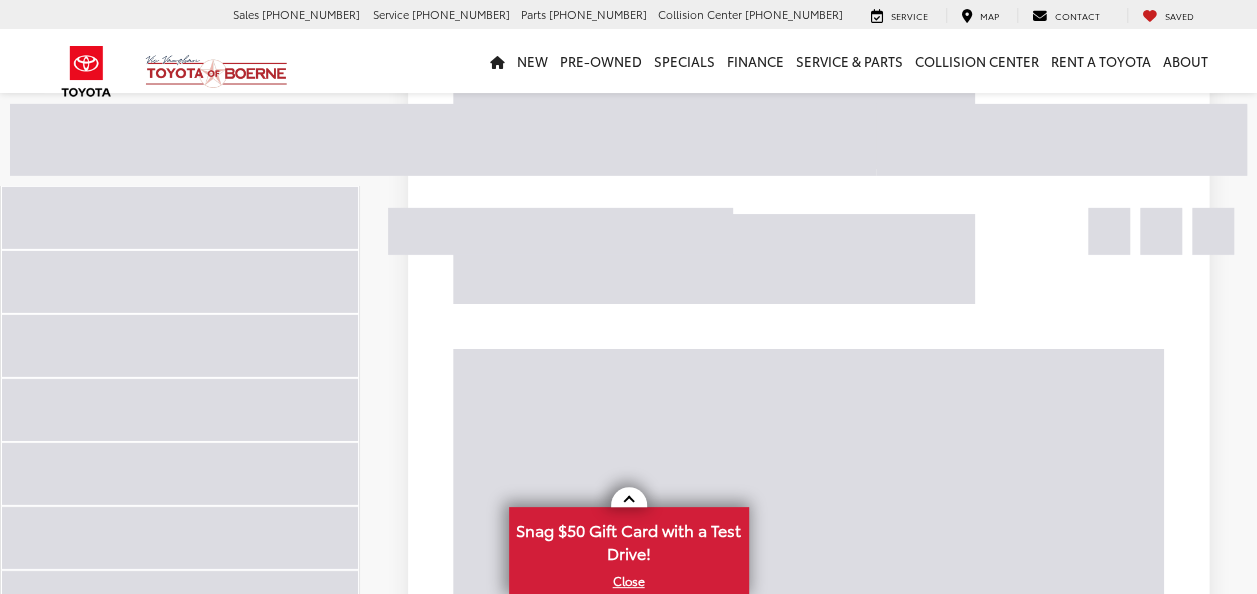 scroll, scrollTop: 2978, scrollLeft: 0, axis: vertical 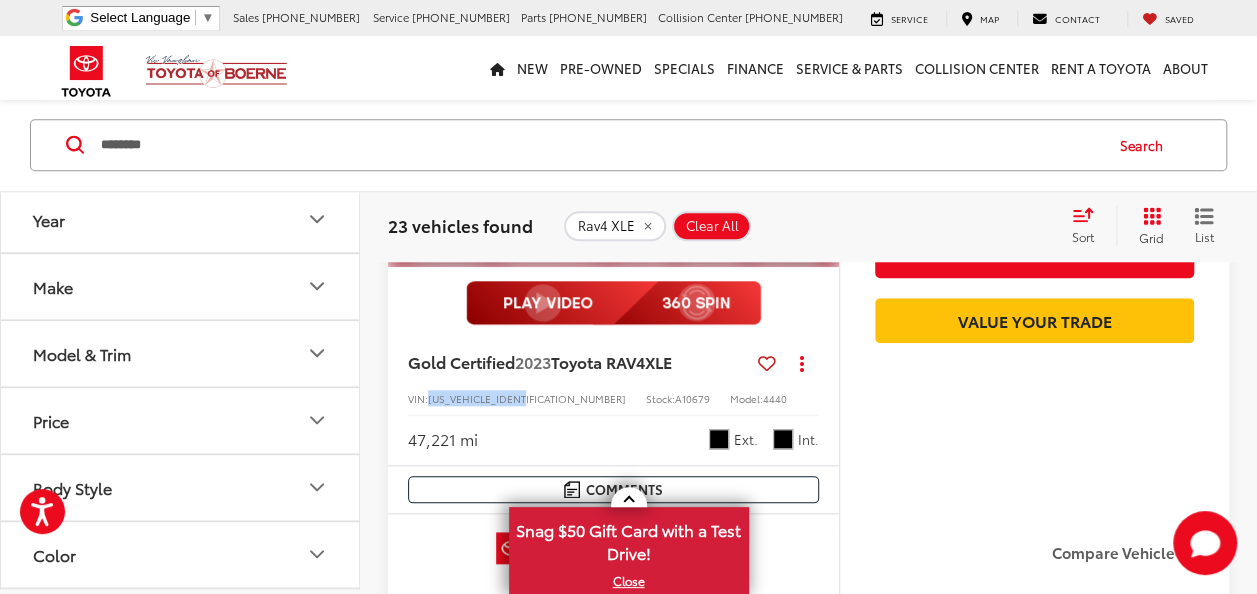 drag, startPoint x: 534, startPoint y: 448, endPoint x: 431, endPoint y: 452, distance: 103.077644 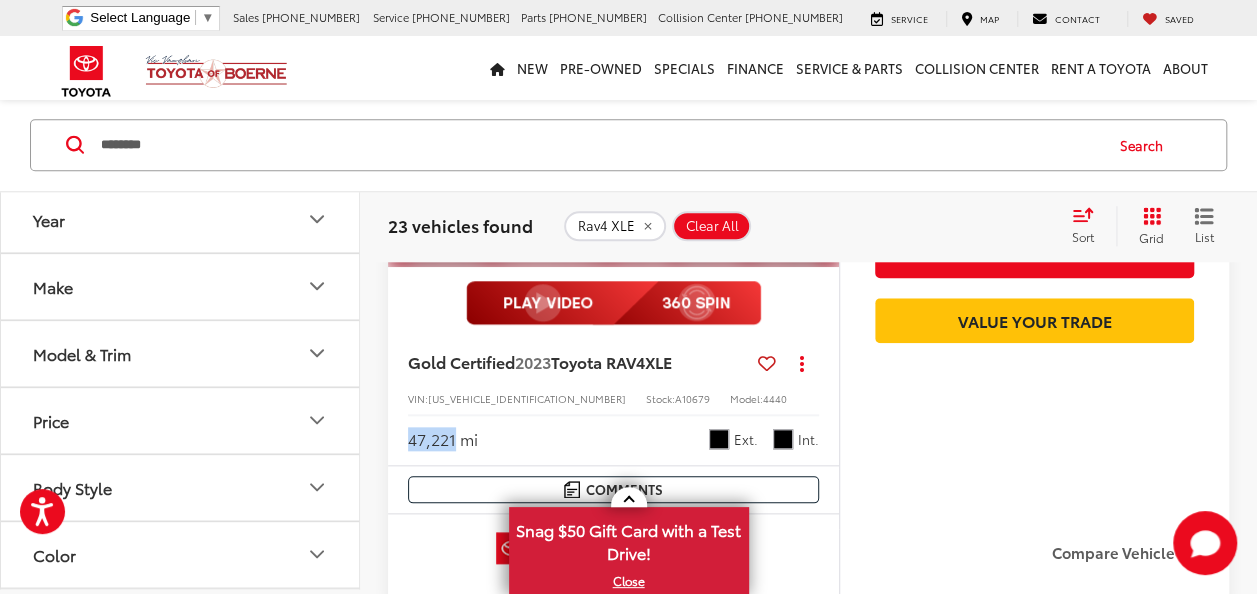 drag, startPoint x: 457, startPoint y: 492, endPoint x: 406, endPoint y: 493, distance: 51.009804 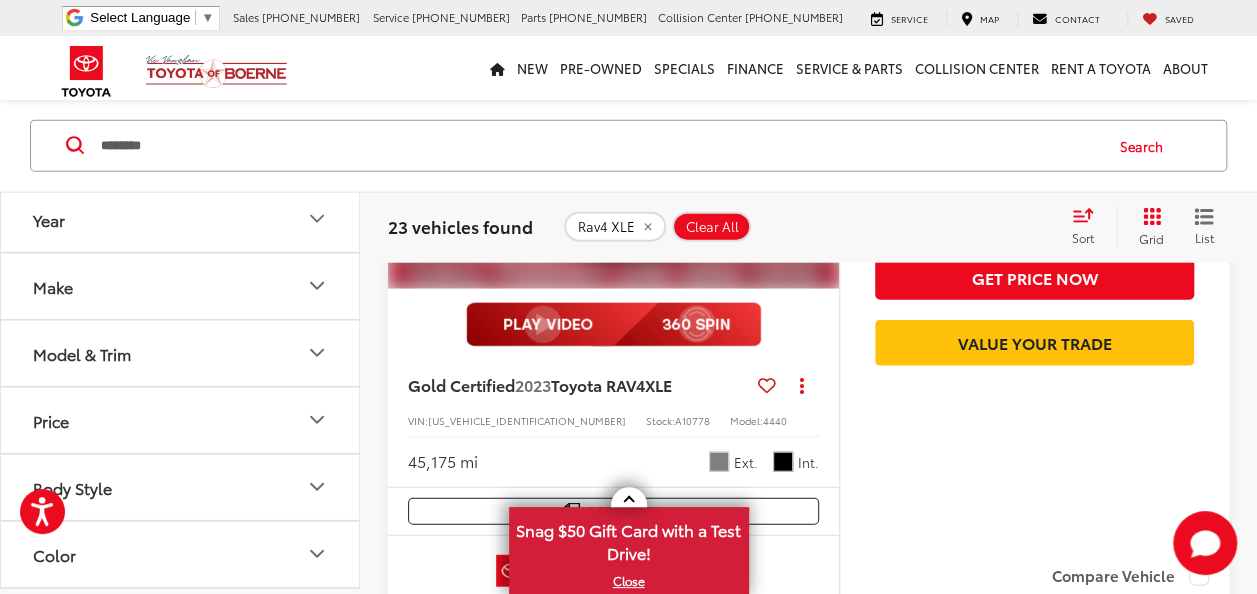 scroll, scrollTop: 6141, scrollLeft: 0, axis: vertical 